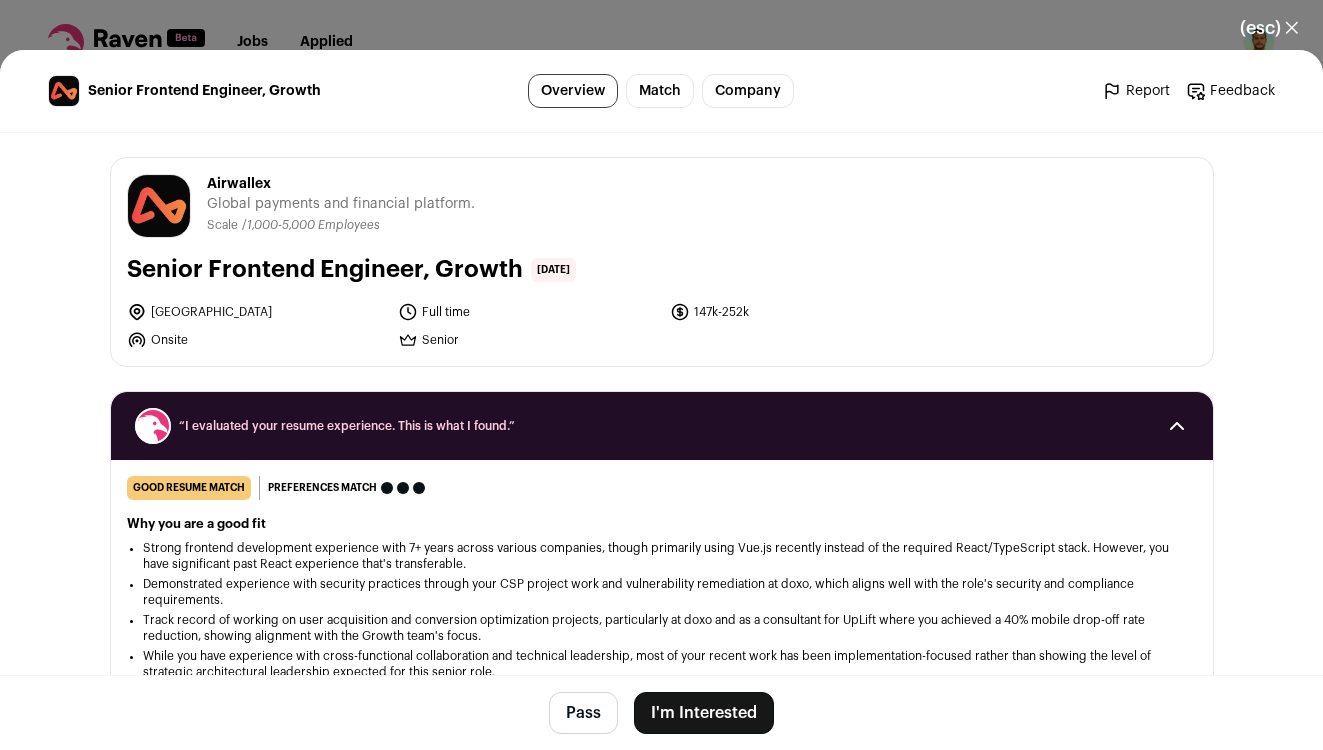 scroll, scrollTop: 0, scrollLeft: 0, axis: both 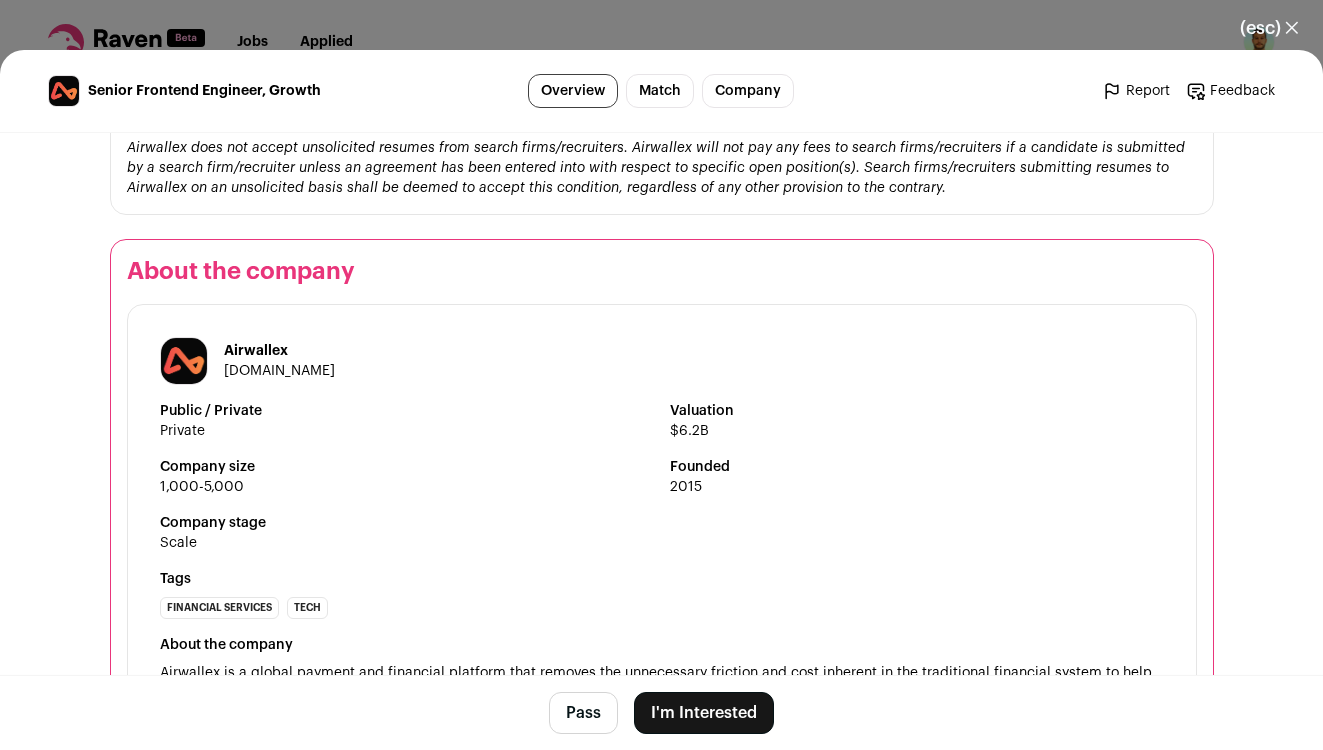 click on "[DOMAIN_NAME]" at bounding box center (279, 371) 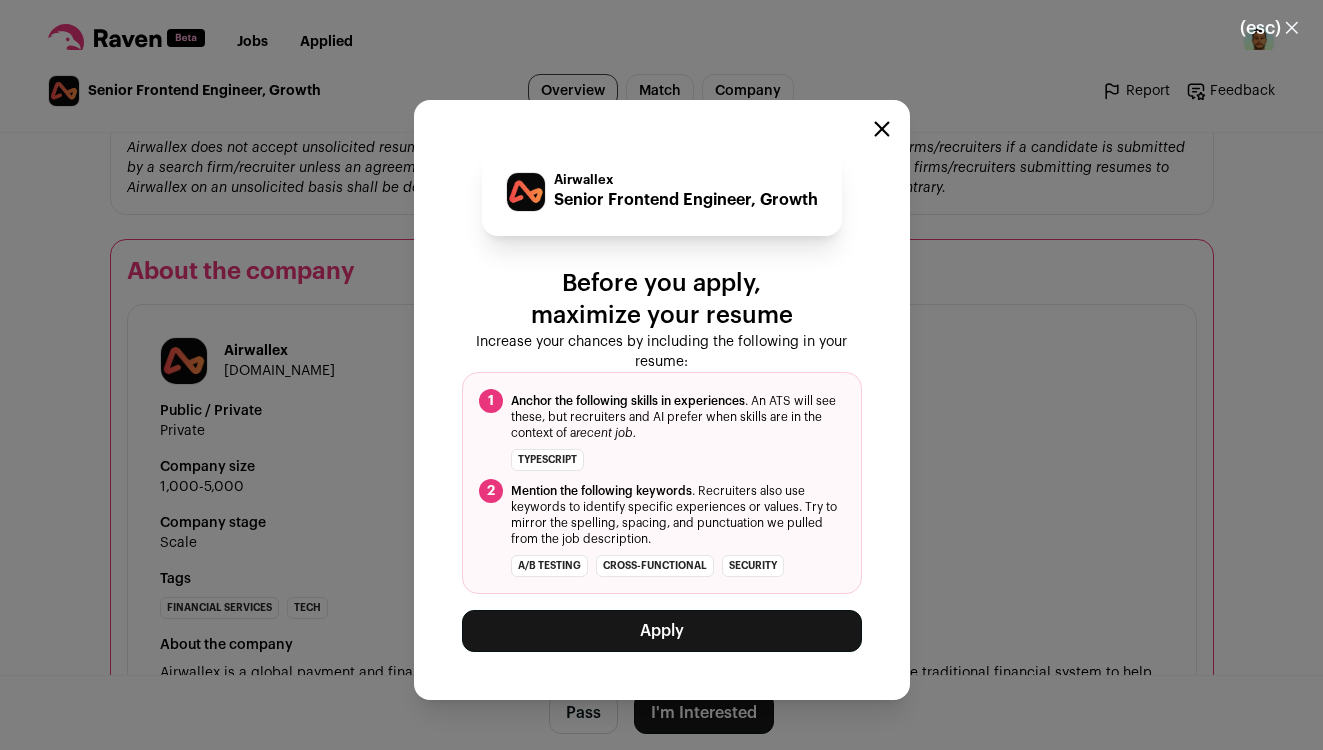 click 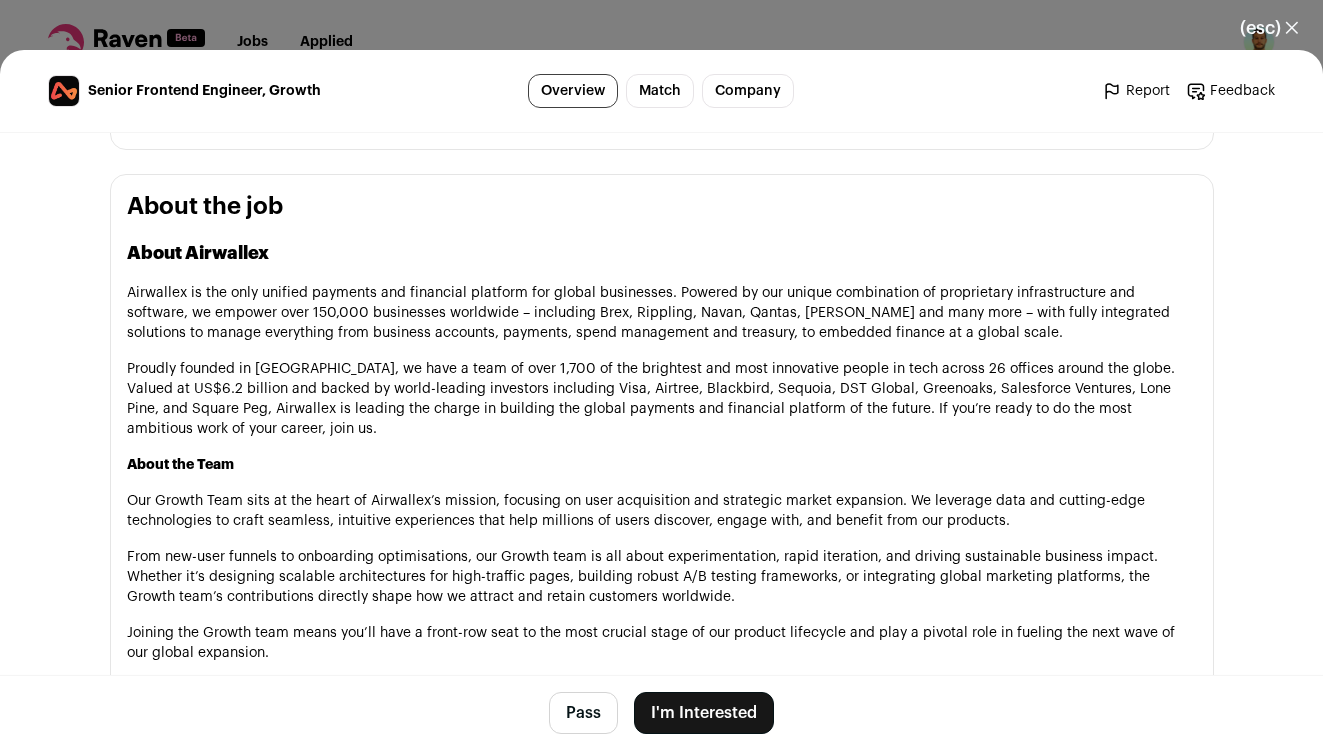 scroll, scrollTop: 0, scrollLeft: 0, axis: both 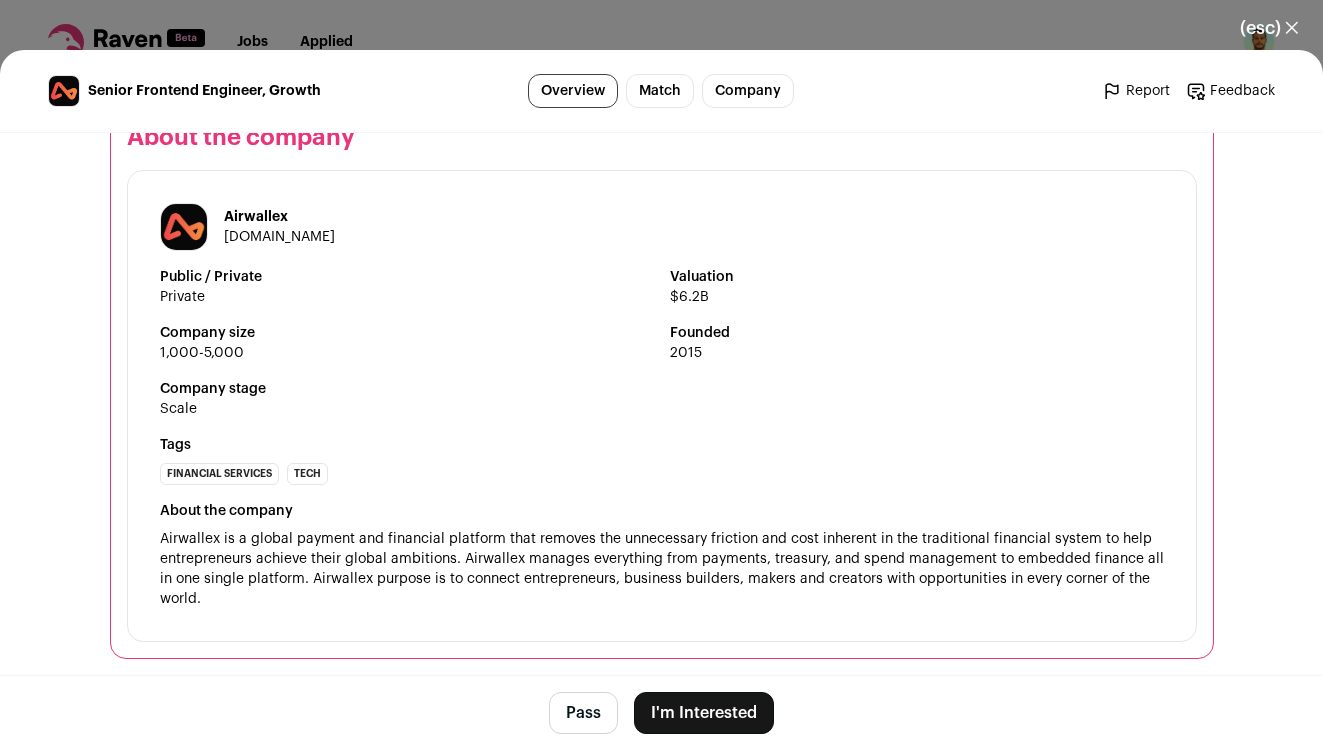 click on "I'm Interested" at bounding box center [704, 713] 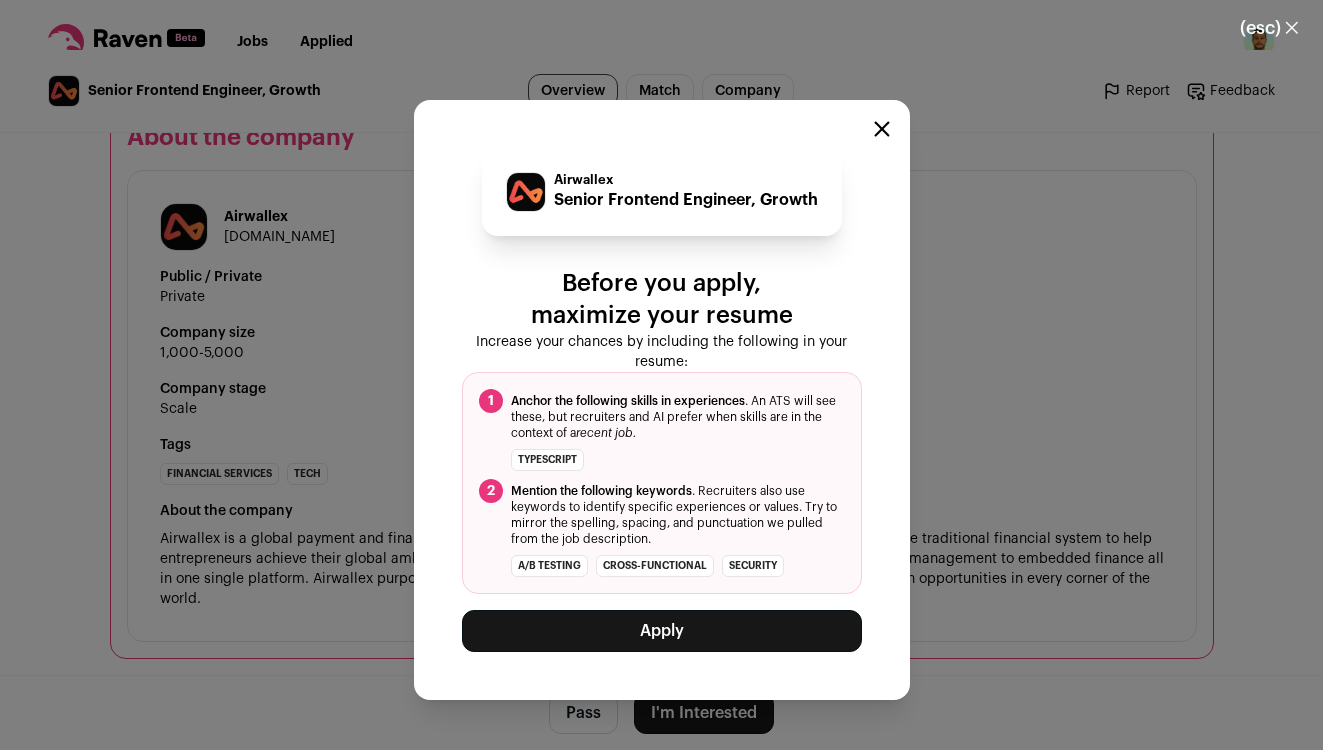 click on "Apply" at bounding box center (662, 631) 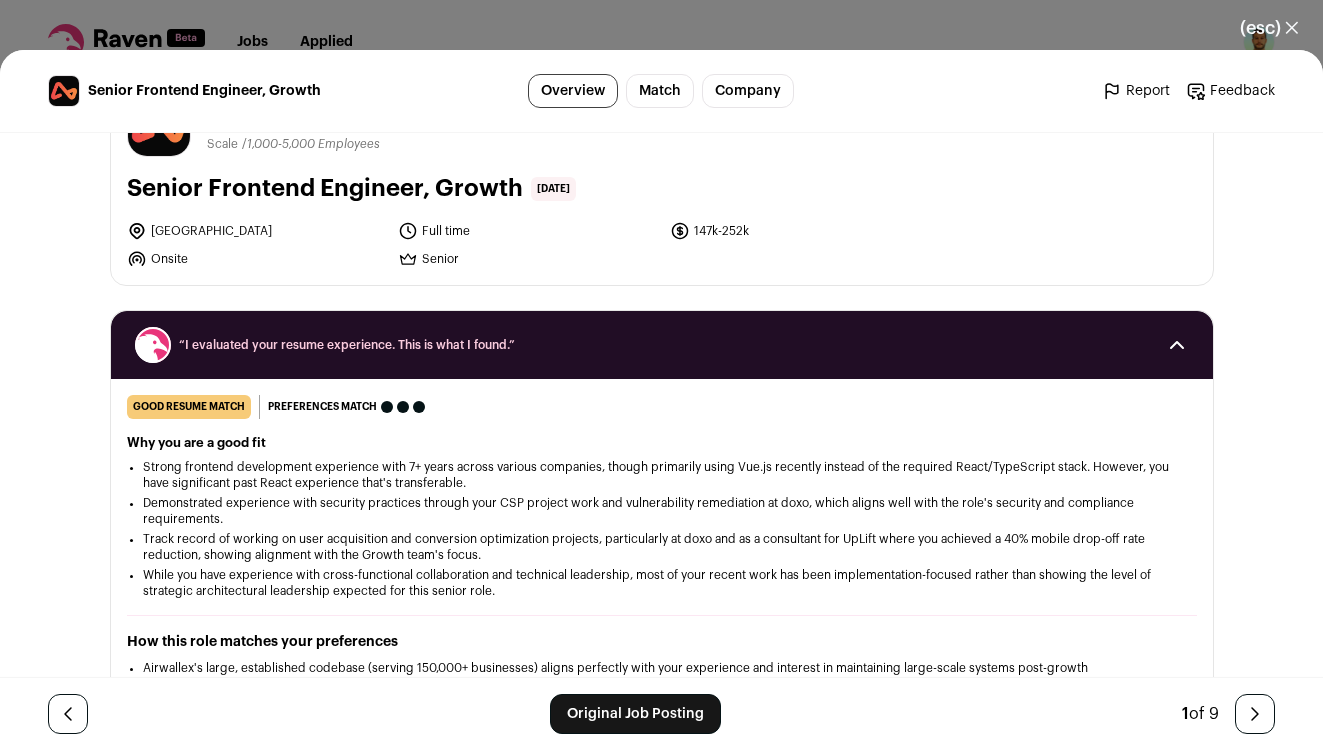 scroll, scrollTop: 81, scrollLeft: 0, axis: vertical 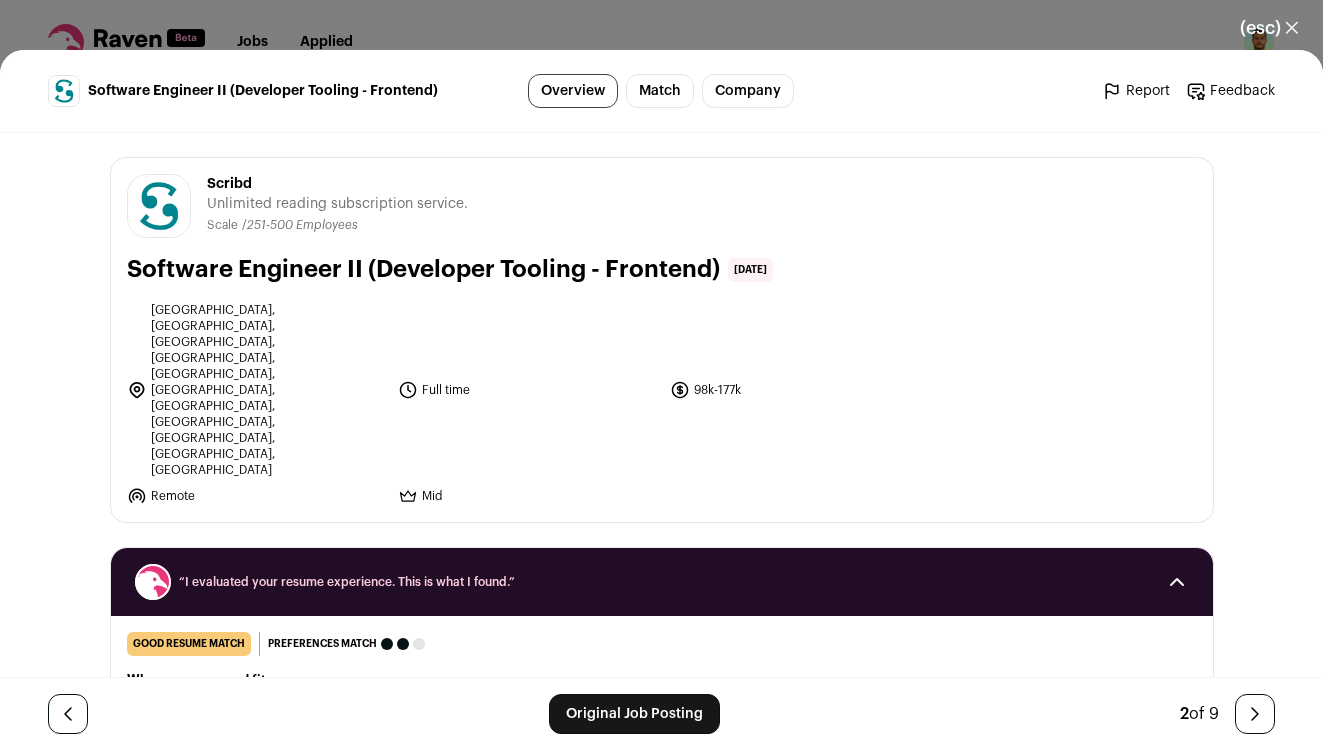 click at bounding box center (1255, 714) 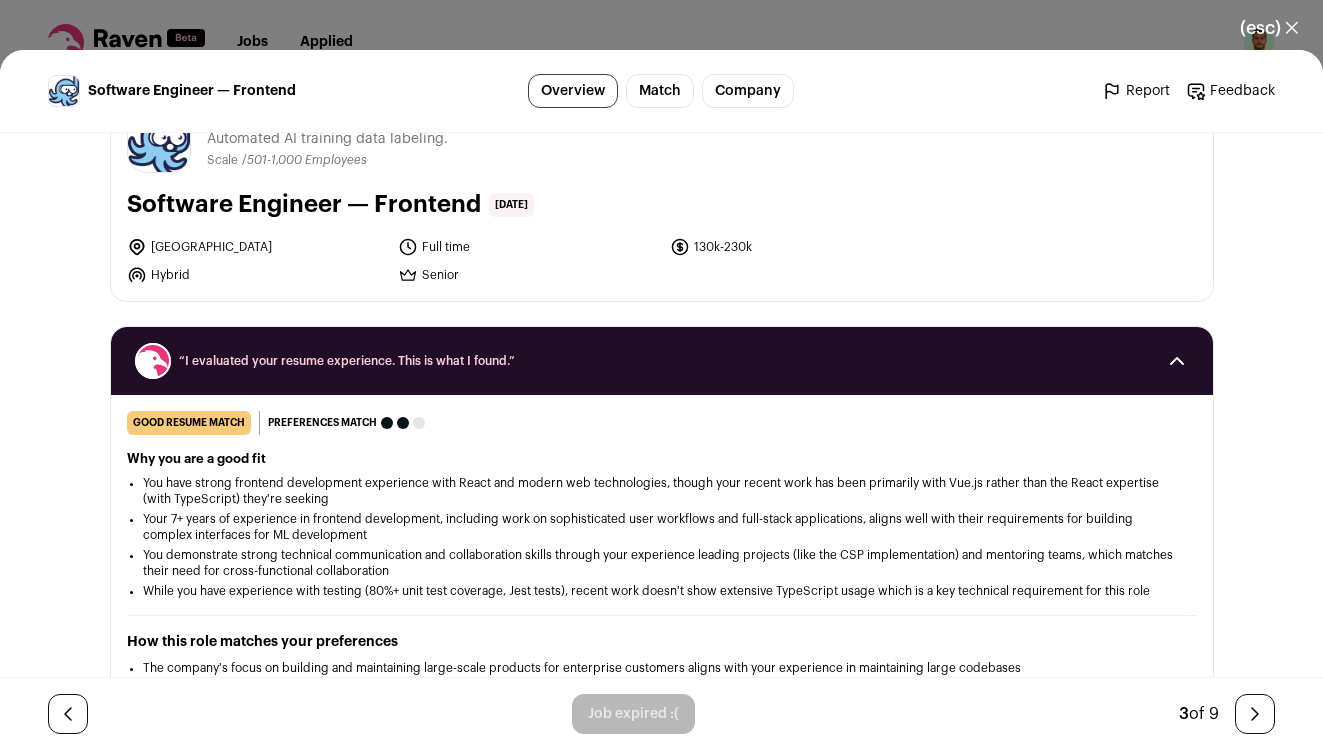 scroll, scrollTop: 0, scrollLeft: 0, axis: both 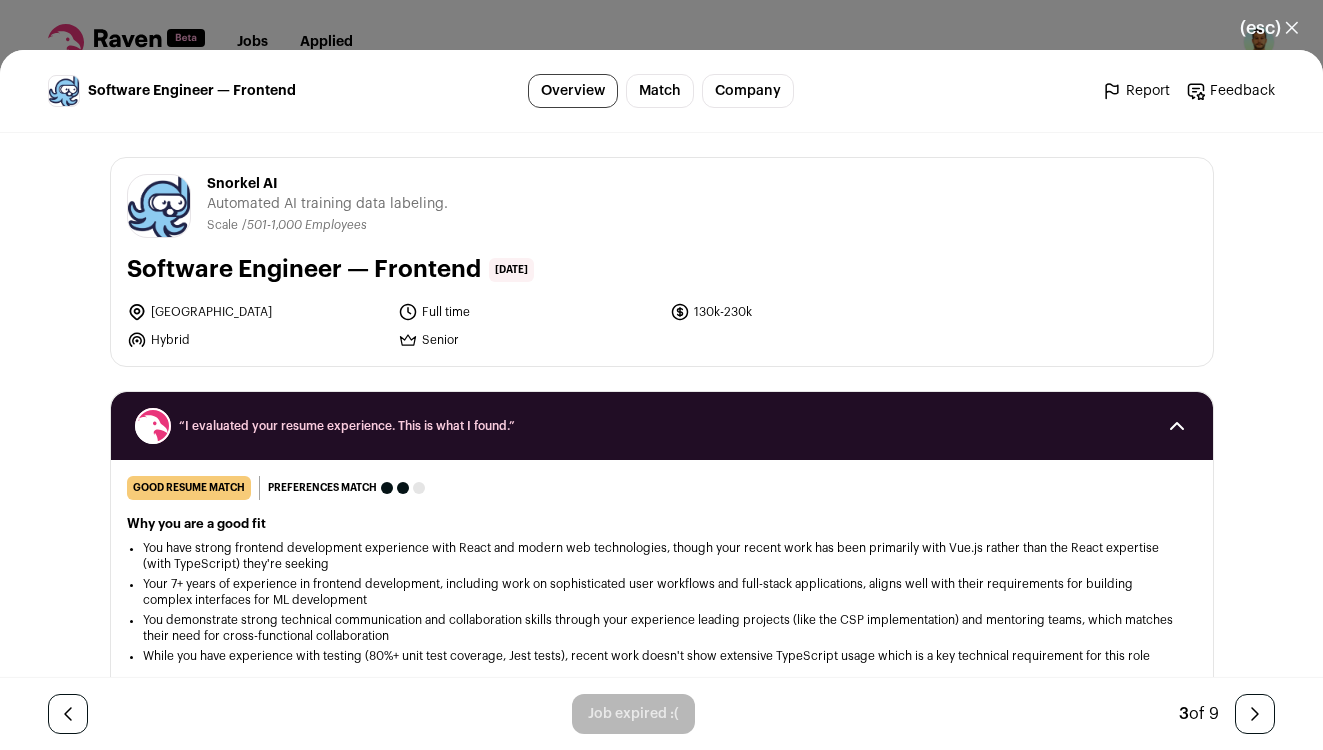 click 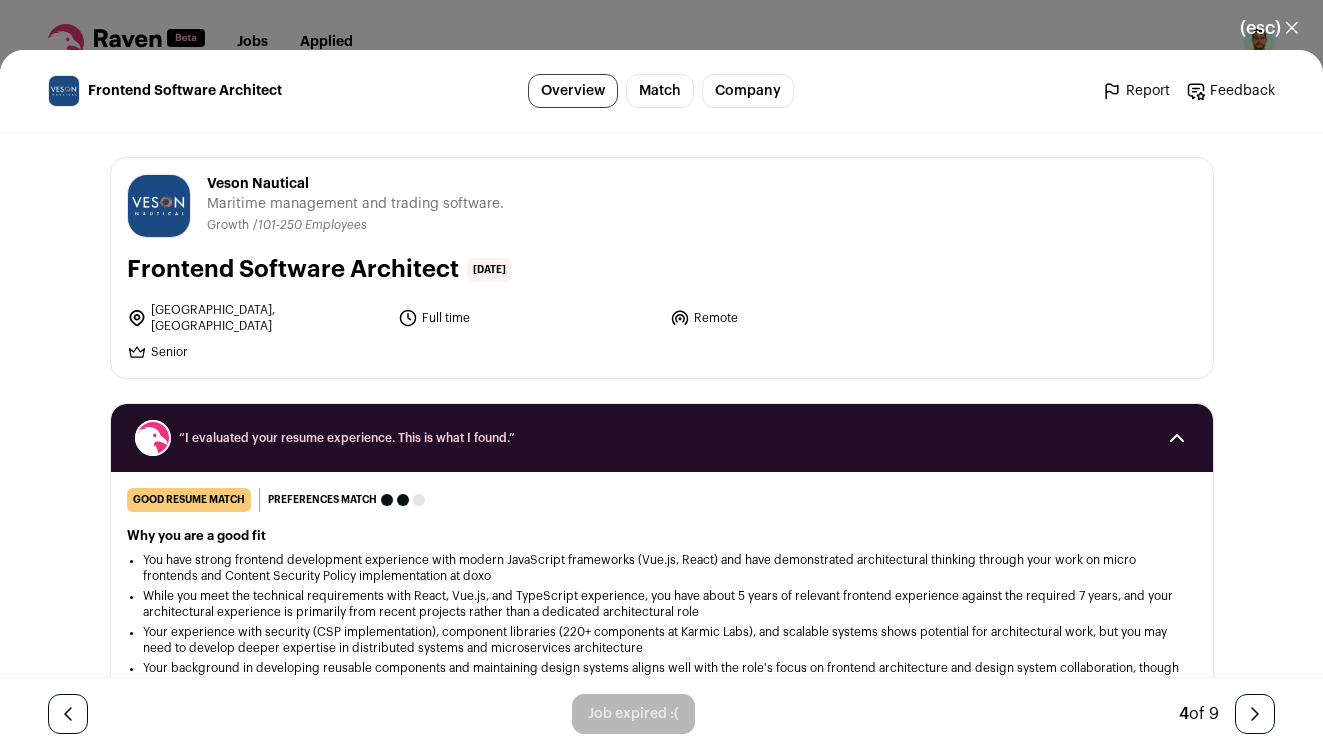 click 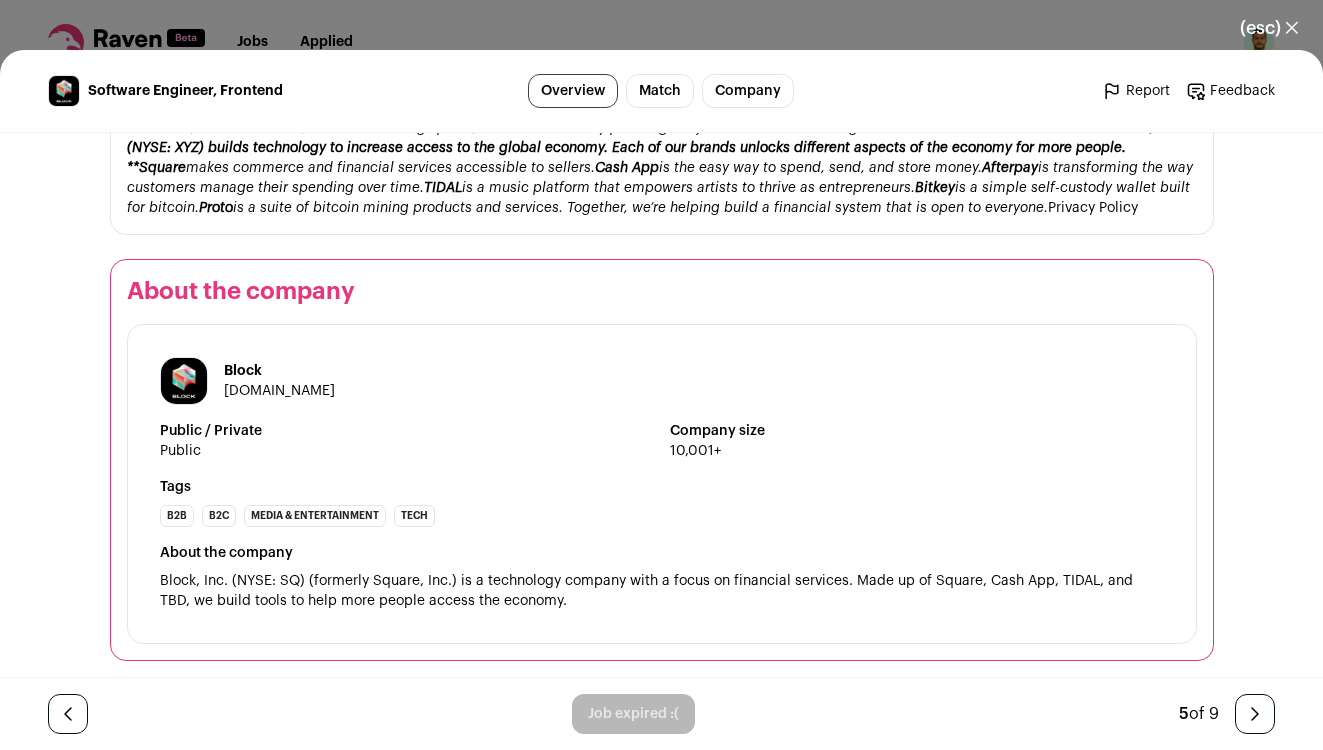 scroll, scrollTop: 2363, scrollLeft: 0, axis: vertical 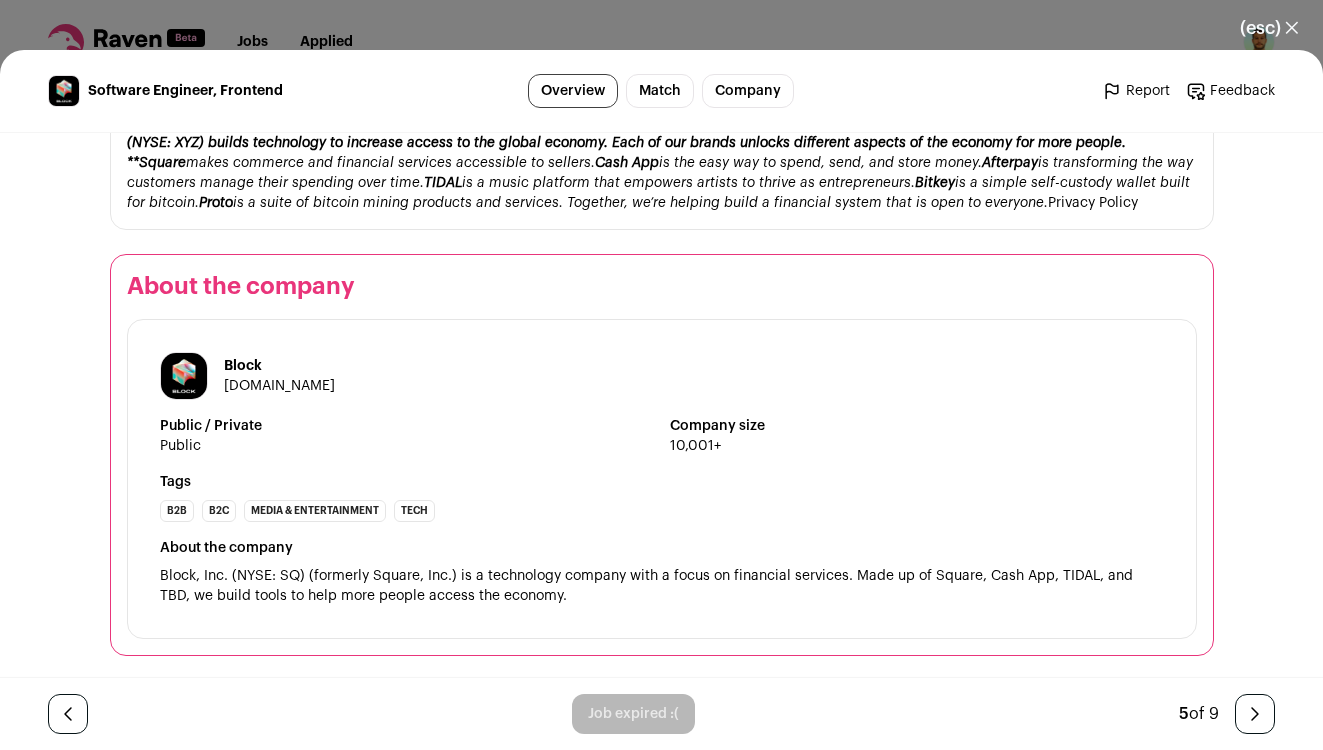 click on "(esc) ✕" at bounding box center [1269, 28] 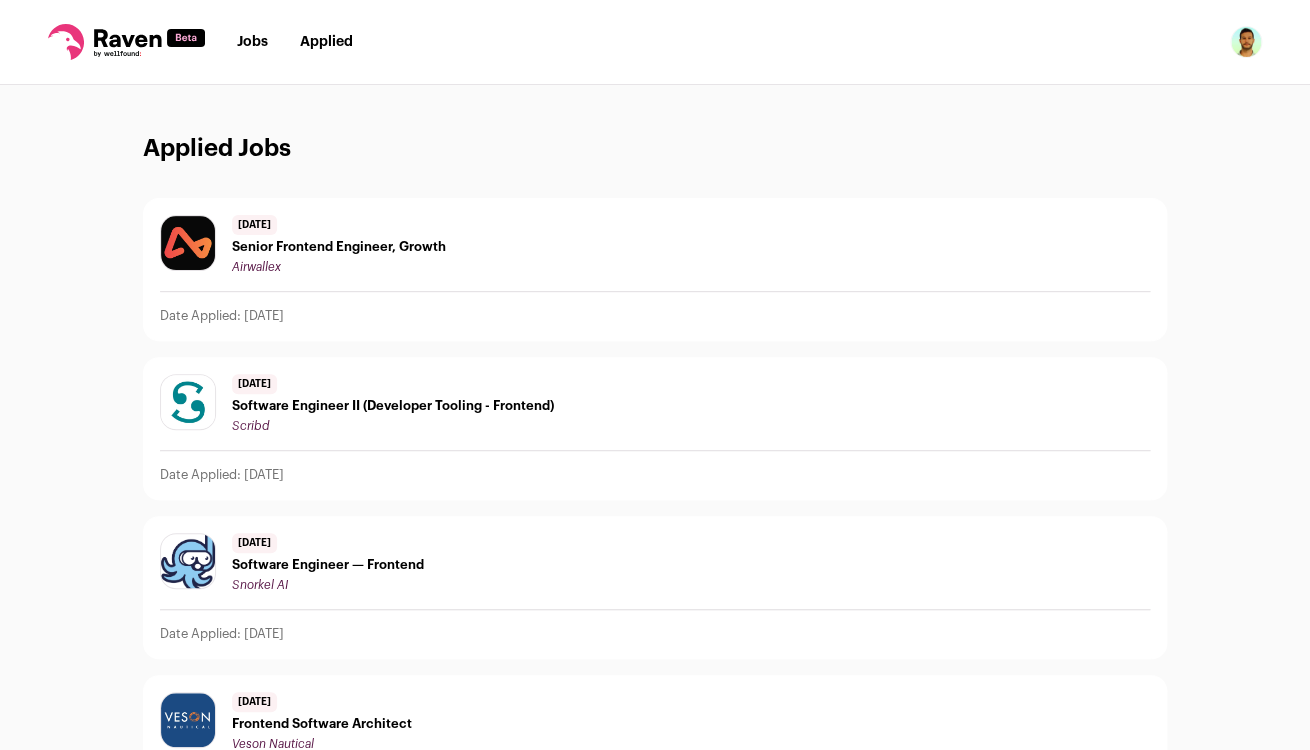 click on "Jobs" at bounding box center [252, 42] 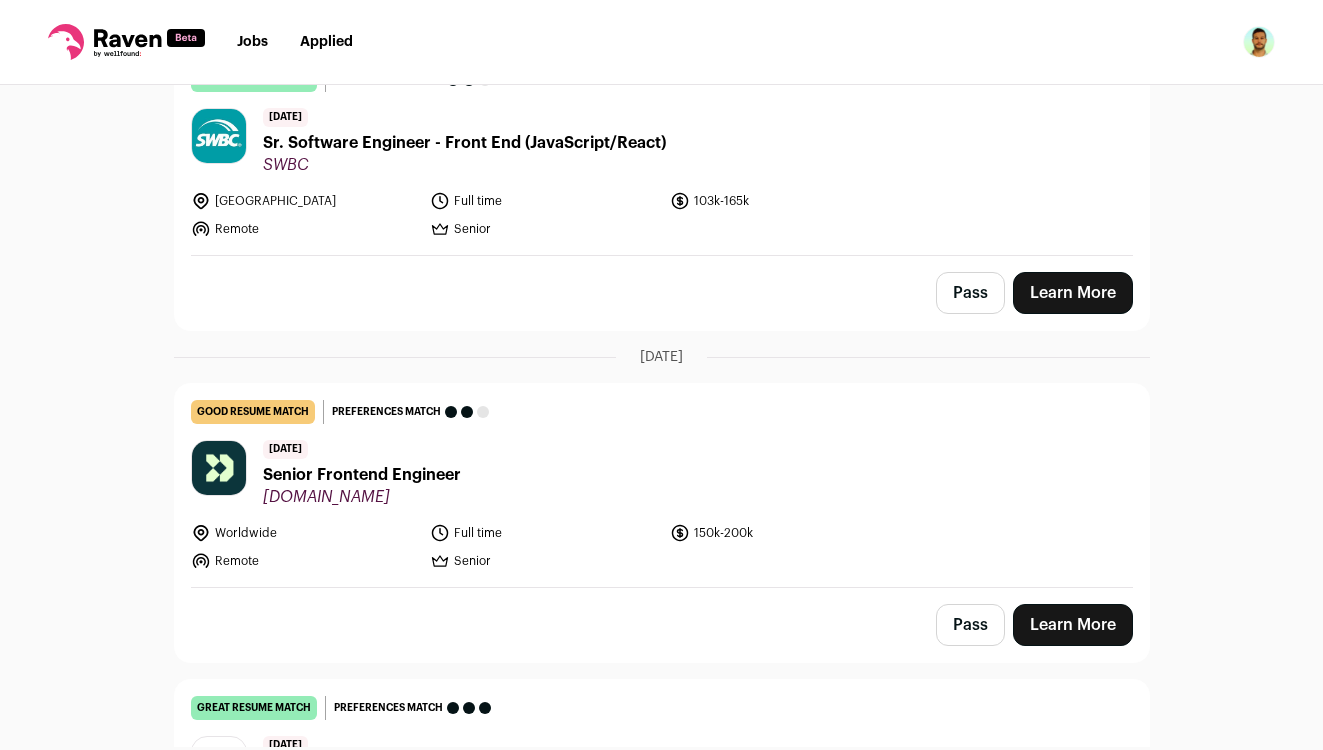 scroll, scrollTop: 1150, scrollLeft: 0, axis: vertical 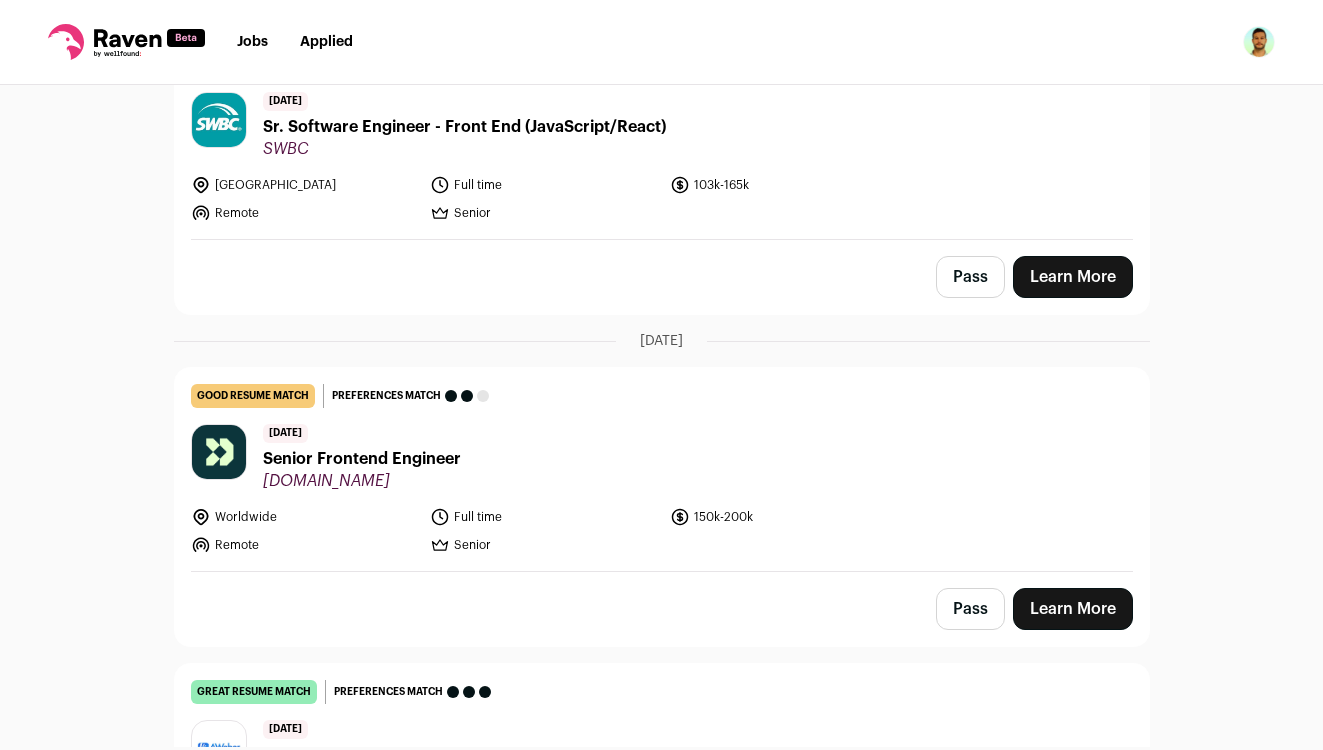 click on "Learn More" at bounding box center (1073, 277) 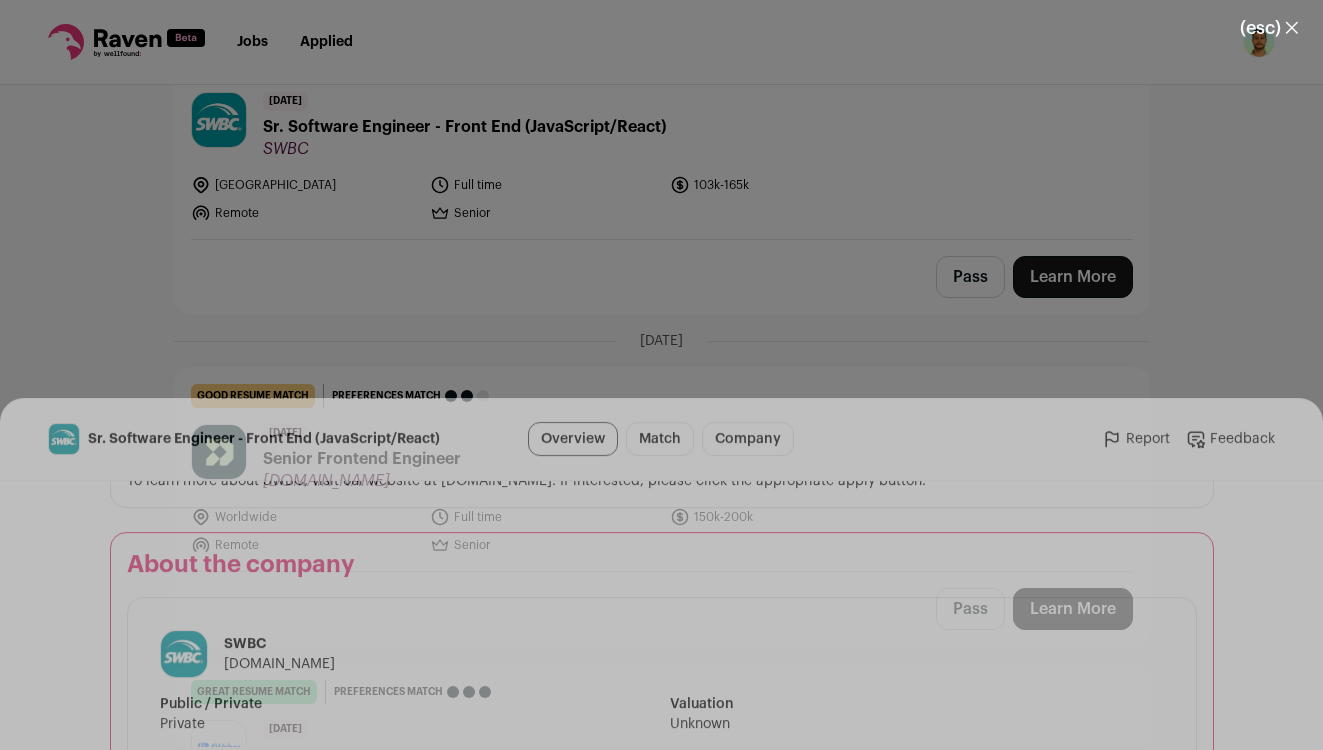 scroll, scrollTop: 2628, scrollLeft: 0, axis: vertical 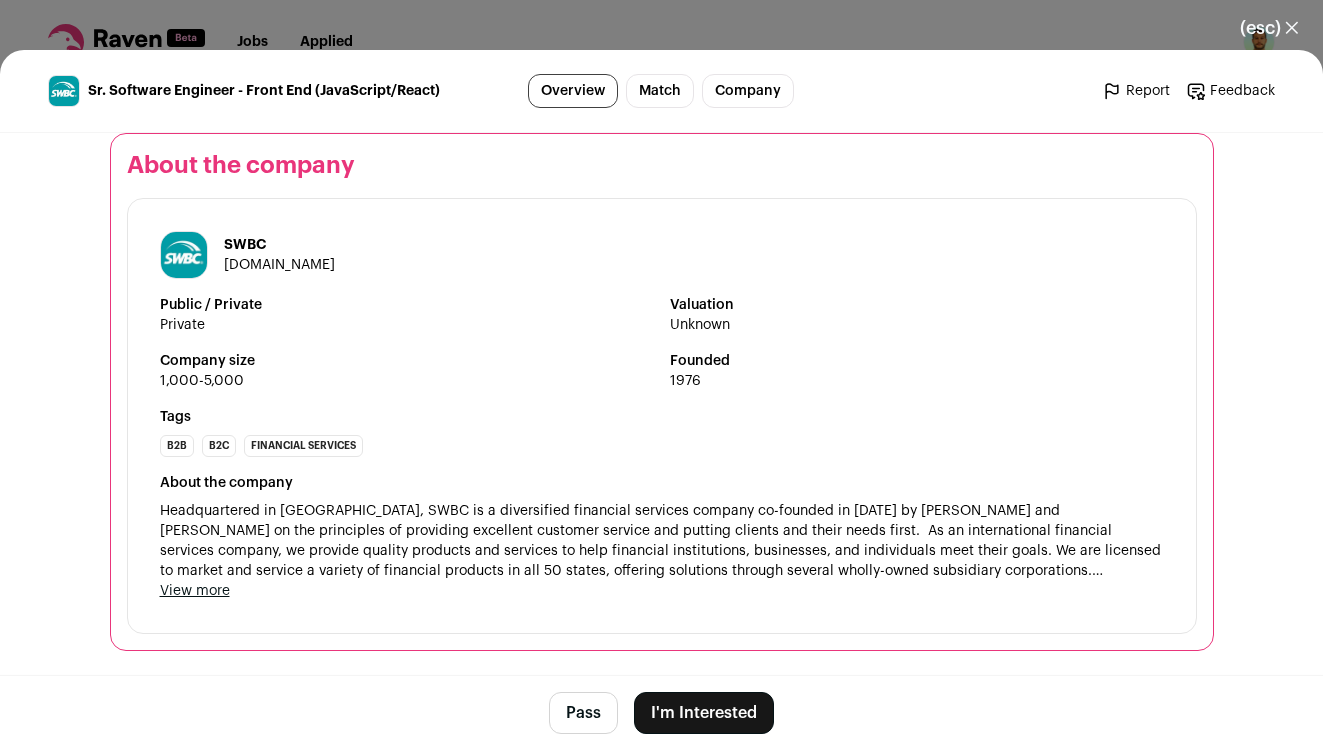 click on "(esc) ✕" at bounding box center (1269, 28) 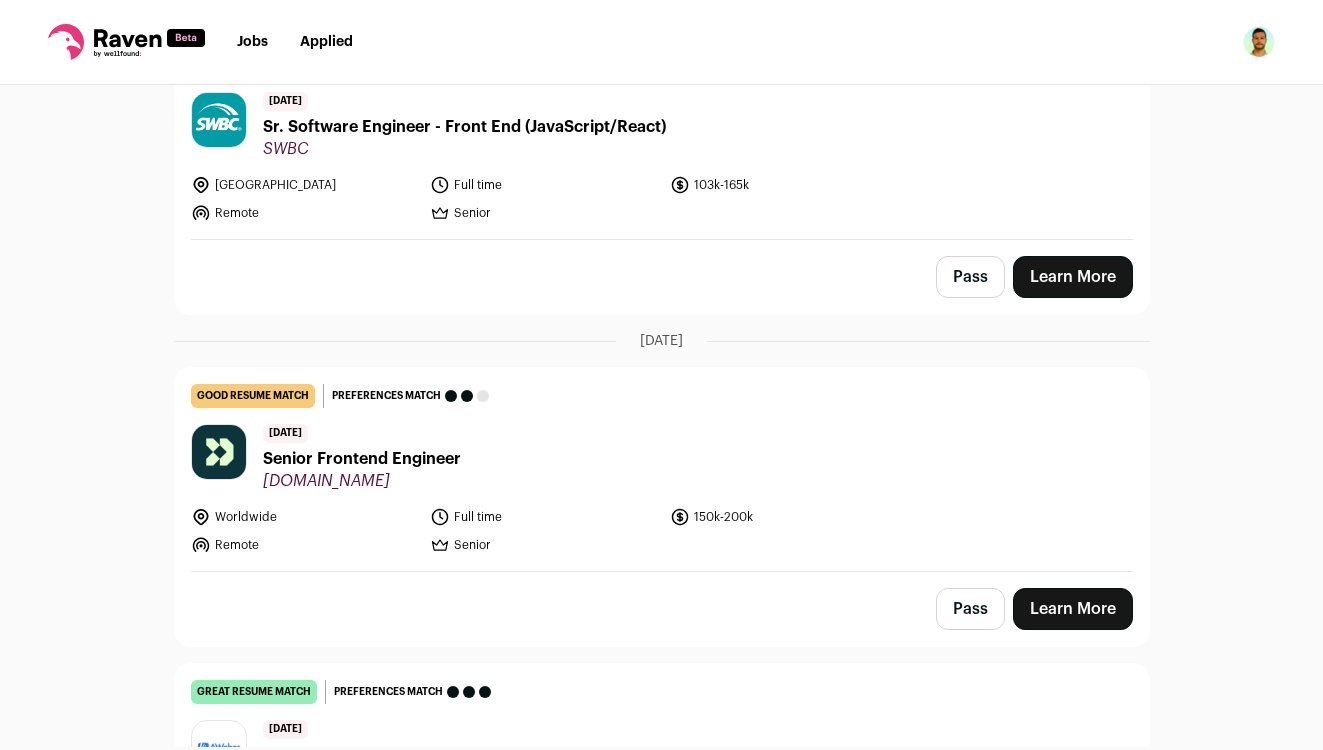 scroll, scrollTop: 1328, scrollLeft: 0, axis: vertical 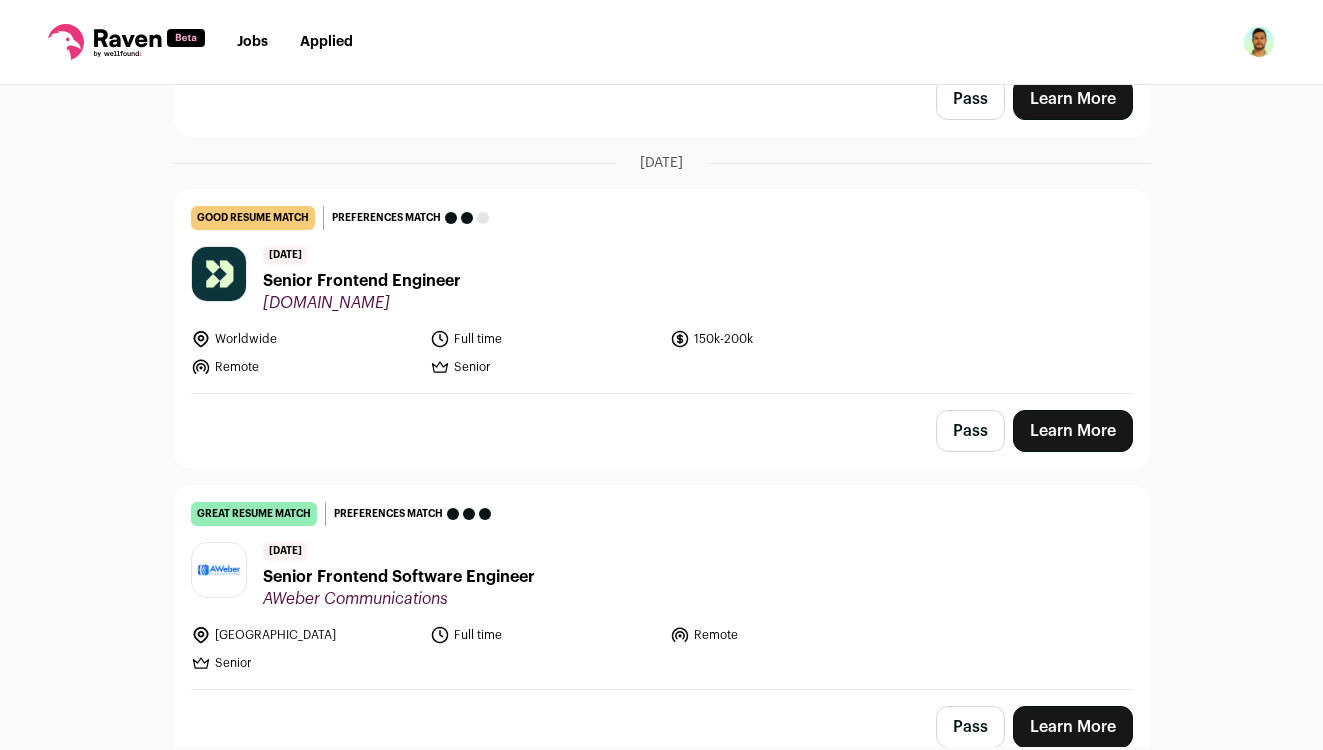 click on "Learn More" at bounding box center [1073, 431] 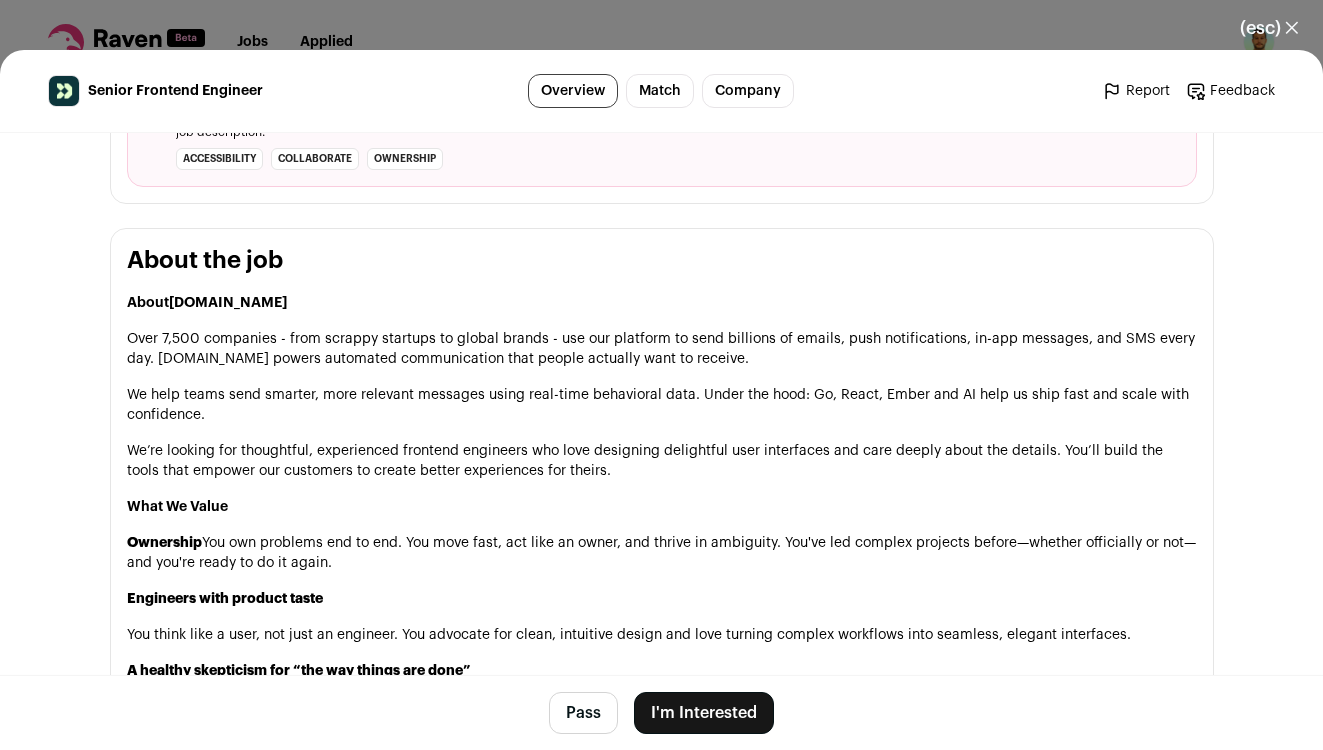 scroll, scrollTop: 905, scrollLeft: 0, axis: vertical 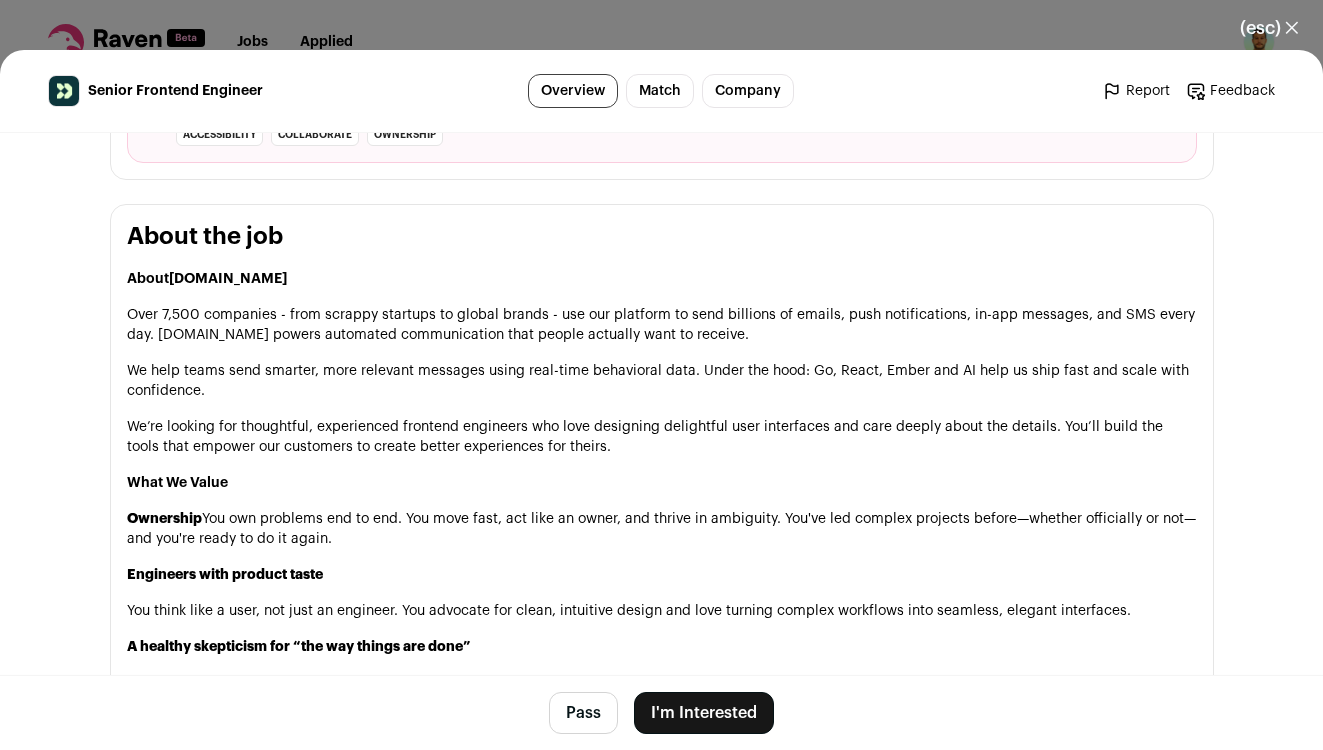 click on "(esc) ✕" at bounding box center (1269, 28) 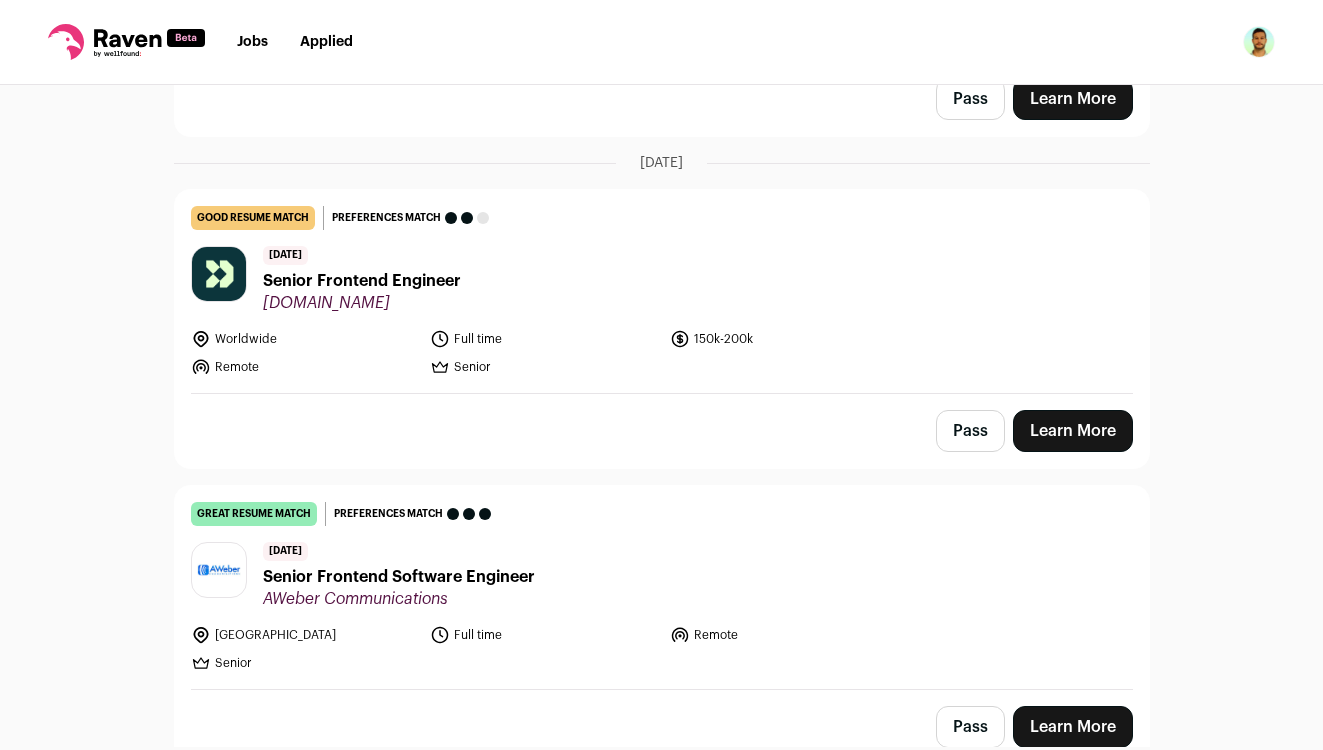 scroll, scrollTop: 1555, scrollLeft: 0, axis: vertical 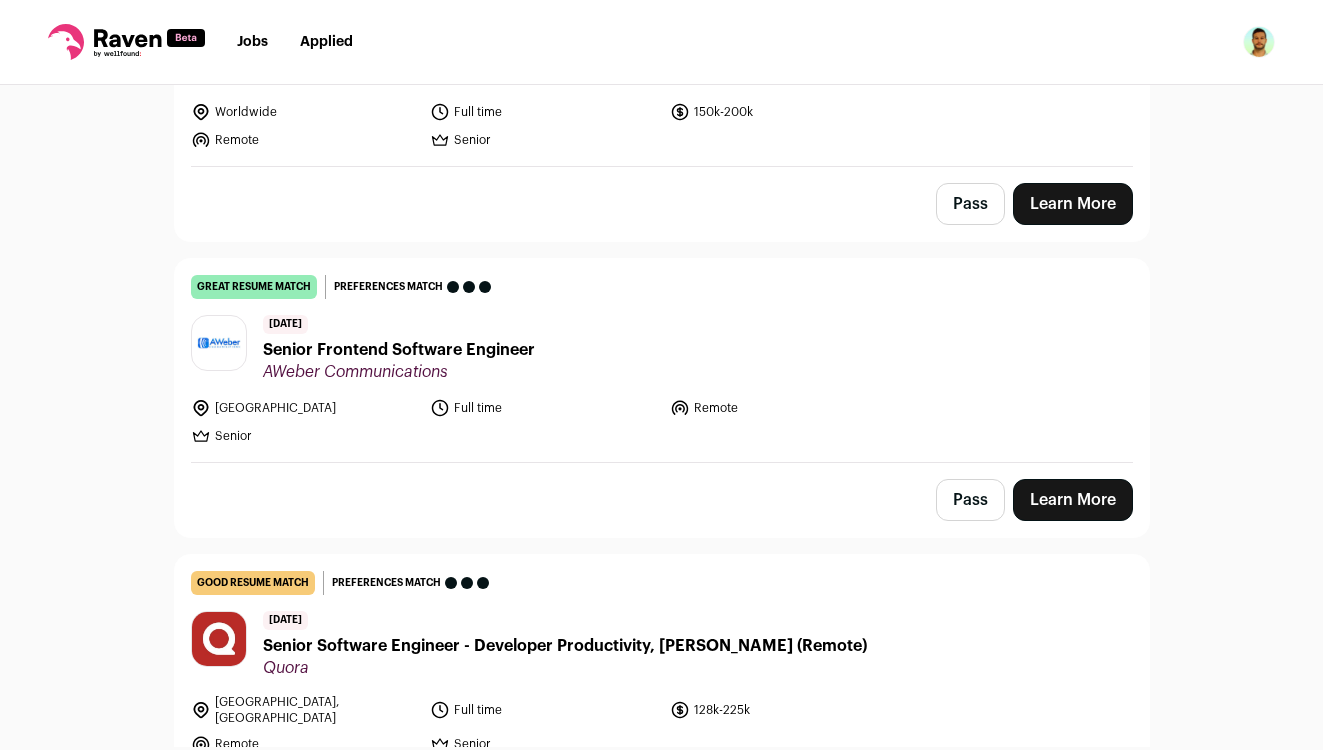 click on "Learn More" at bounding box center (1073, 500) 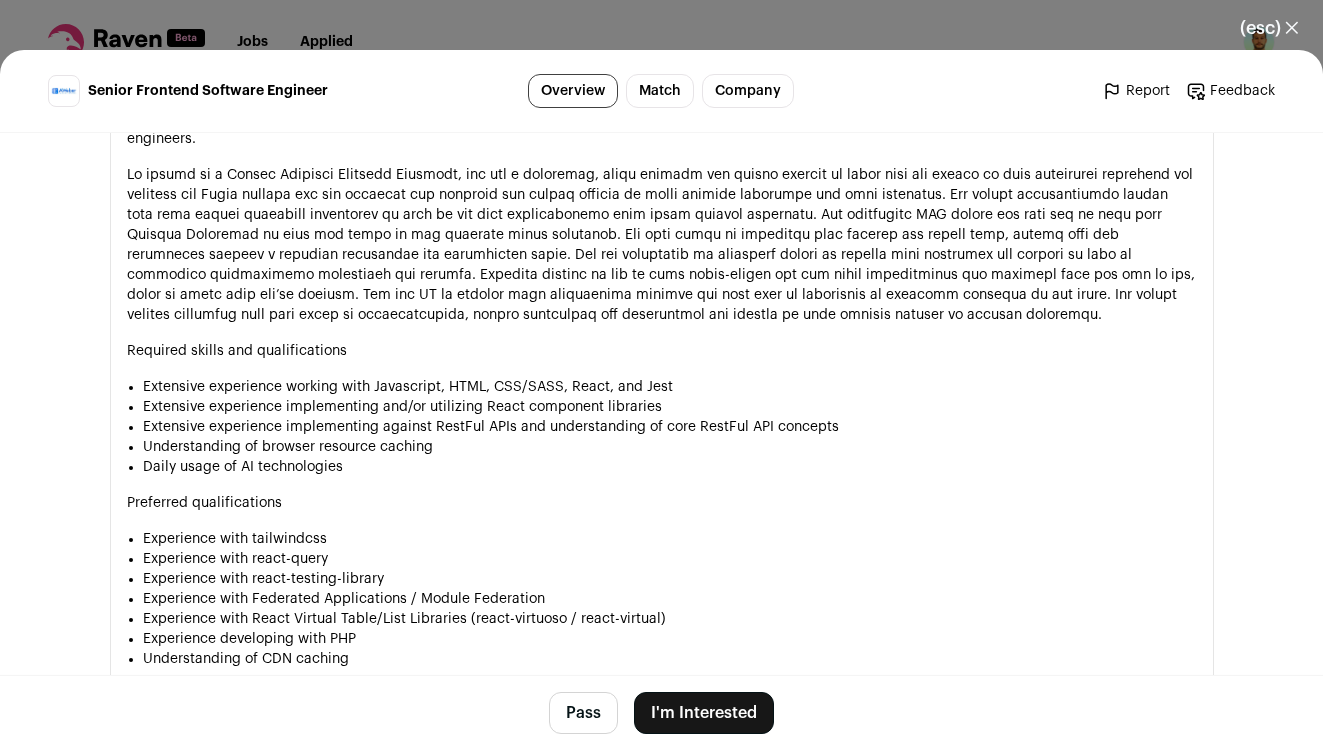 scroll, scrollTop: 2525, scrollLeft: 0, axis: vertical 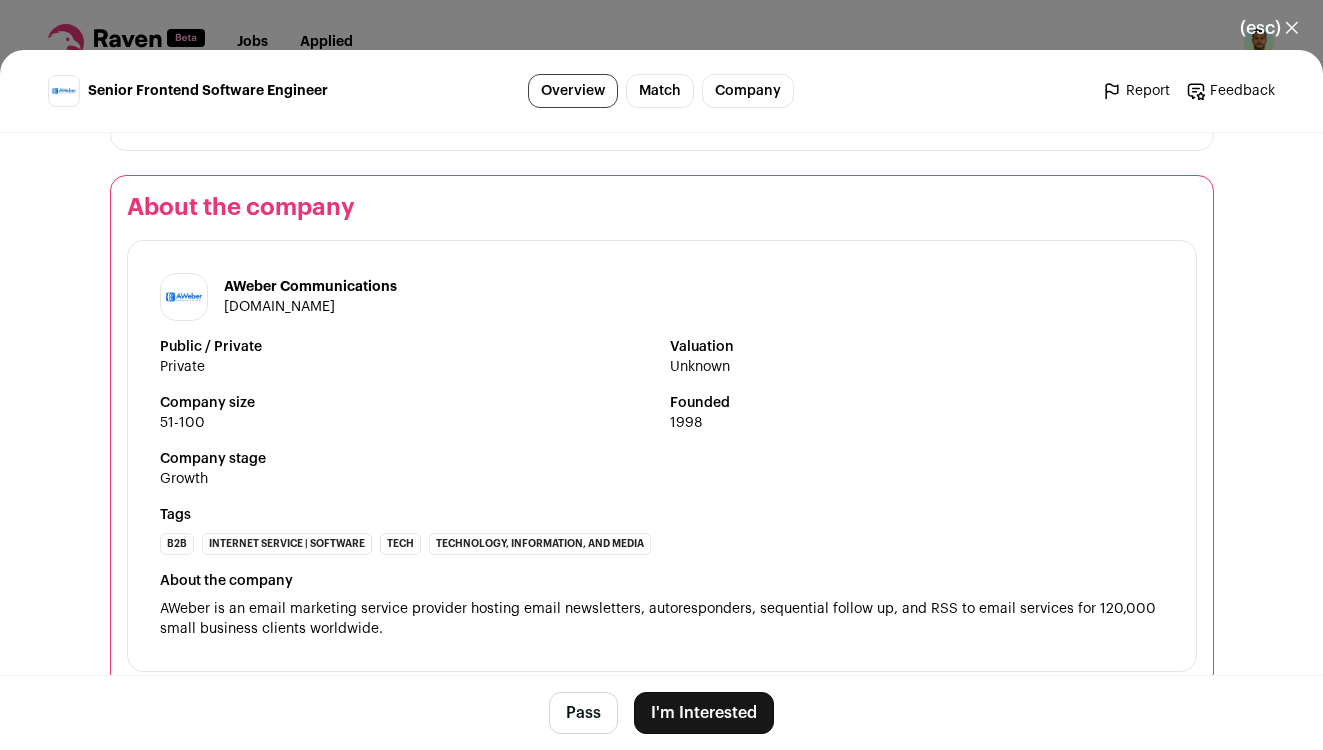 click on "(esc) ✕" at bounding box center [1269, 28] 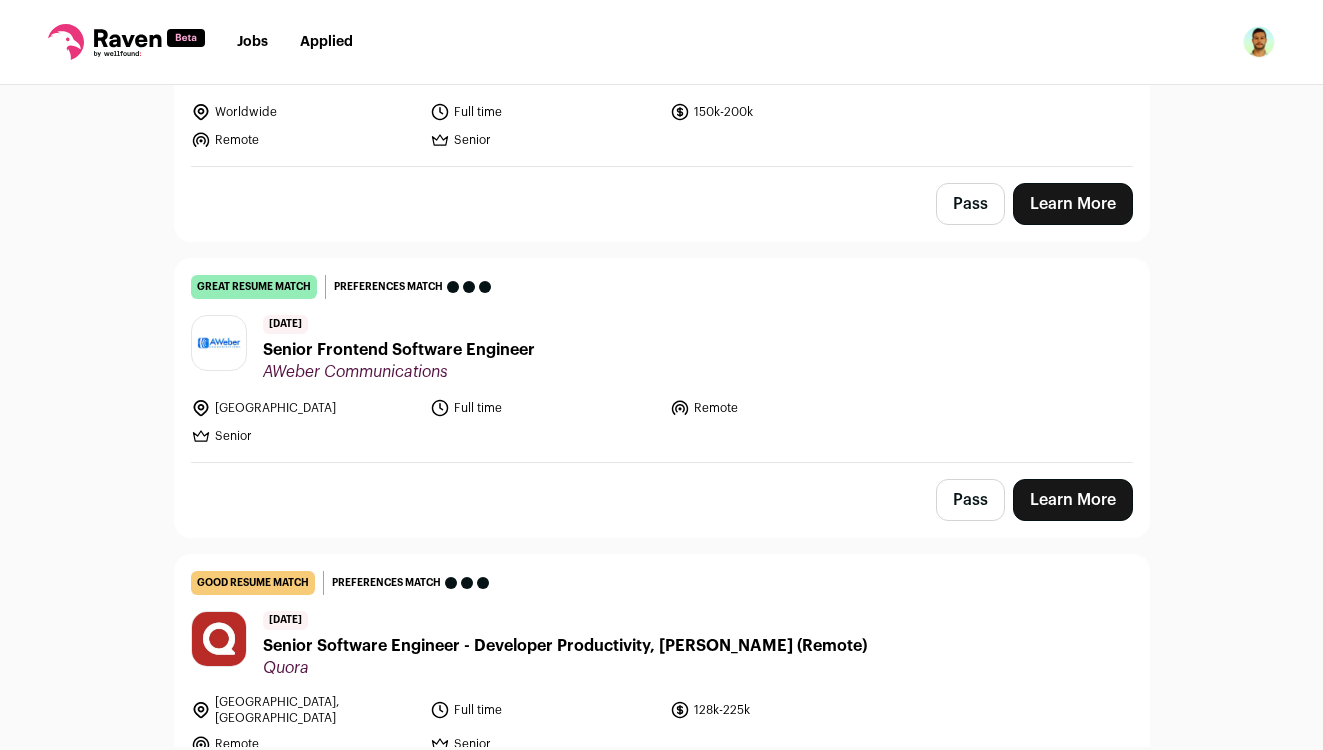 scroll, scrollTop: 1733, scrollLeft: 0, axis: vertical 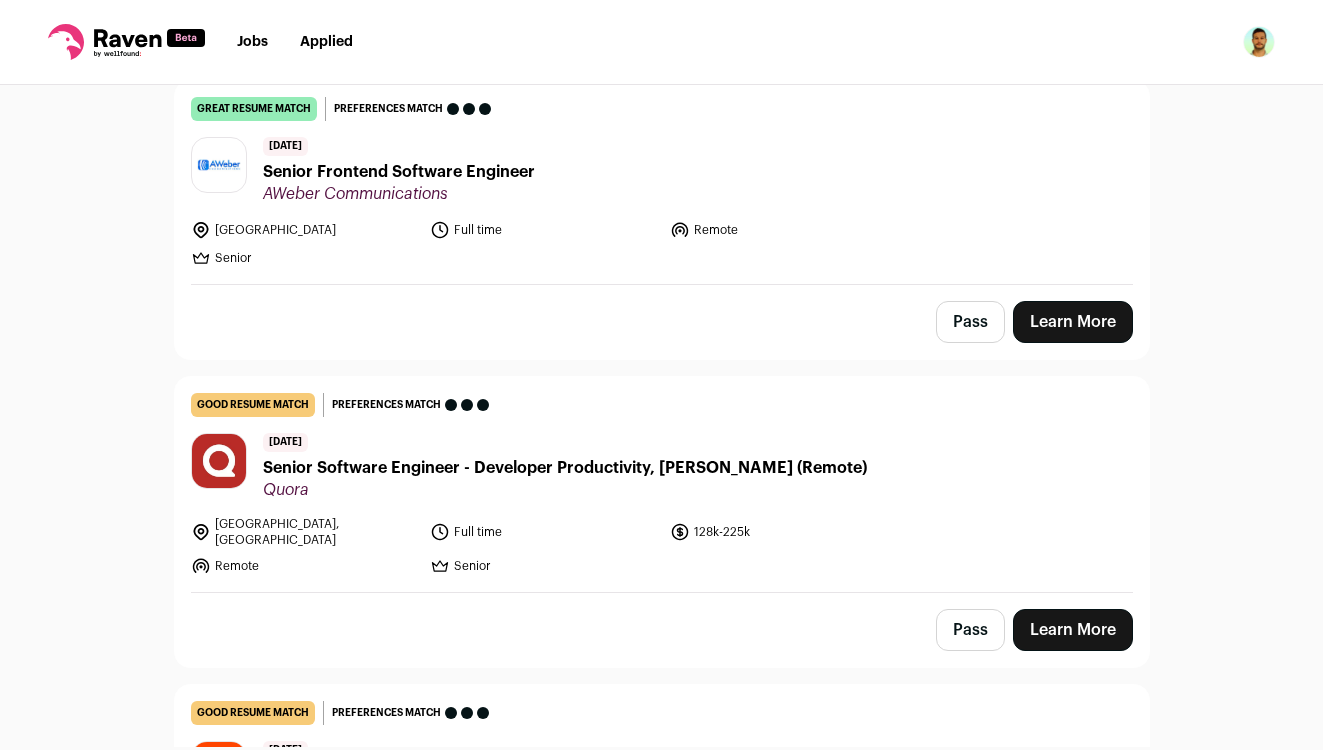 click on "Senior Software Engineer - Developer Productivity, [PERSON_NAME] (Remote)" at bounding box center (565, 468) 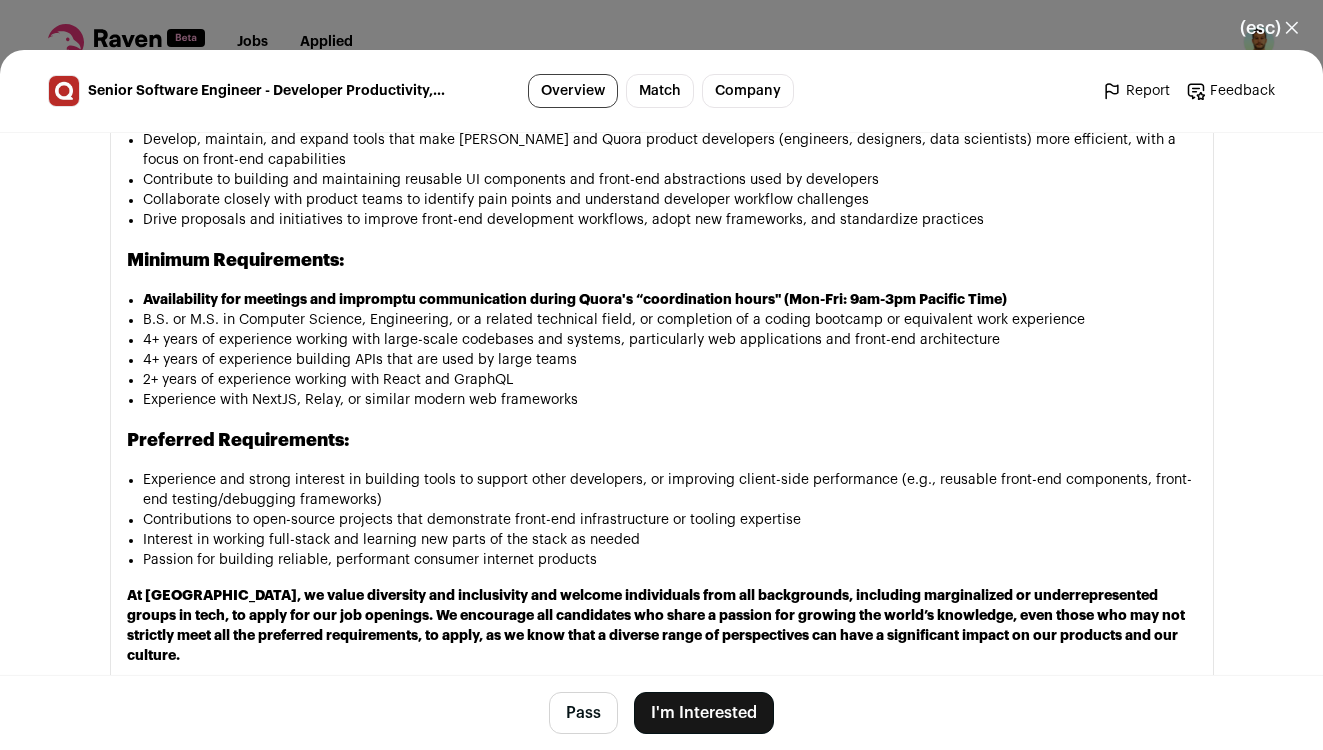 scroll, scrollTop: 1921, scrollLeft: 0, axis: vertical 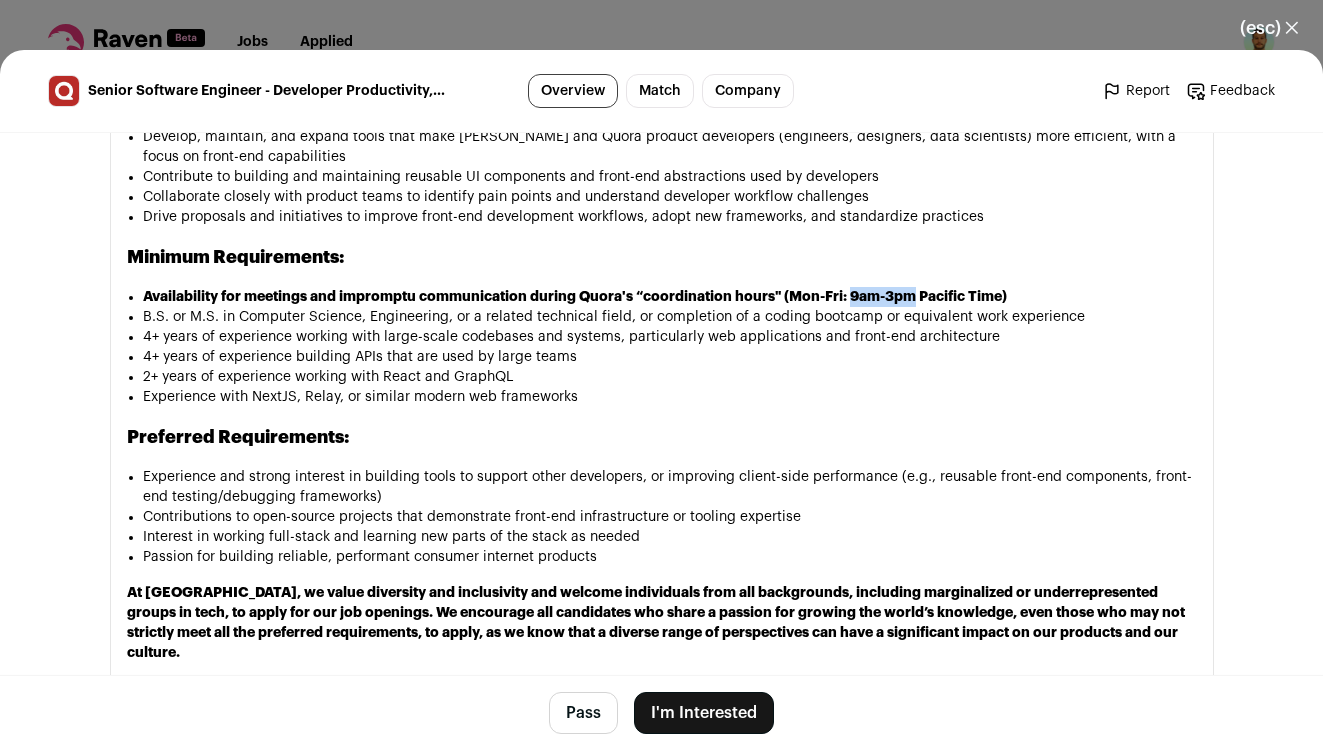 drag, startPoint x: 842, startPoint y: 279, endPoint x: 901, endPoint y: 279, distance: 59 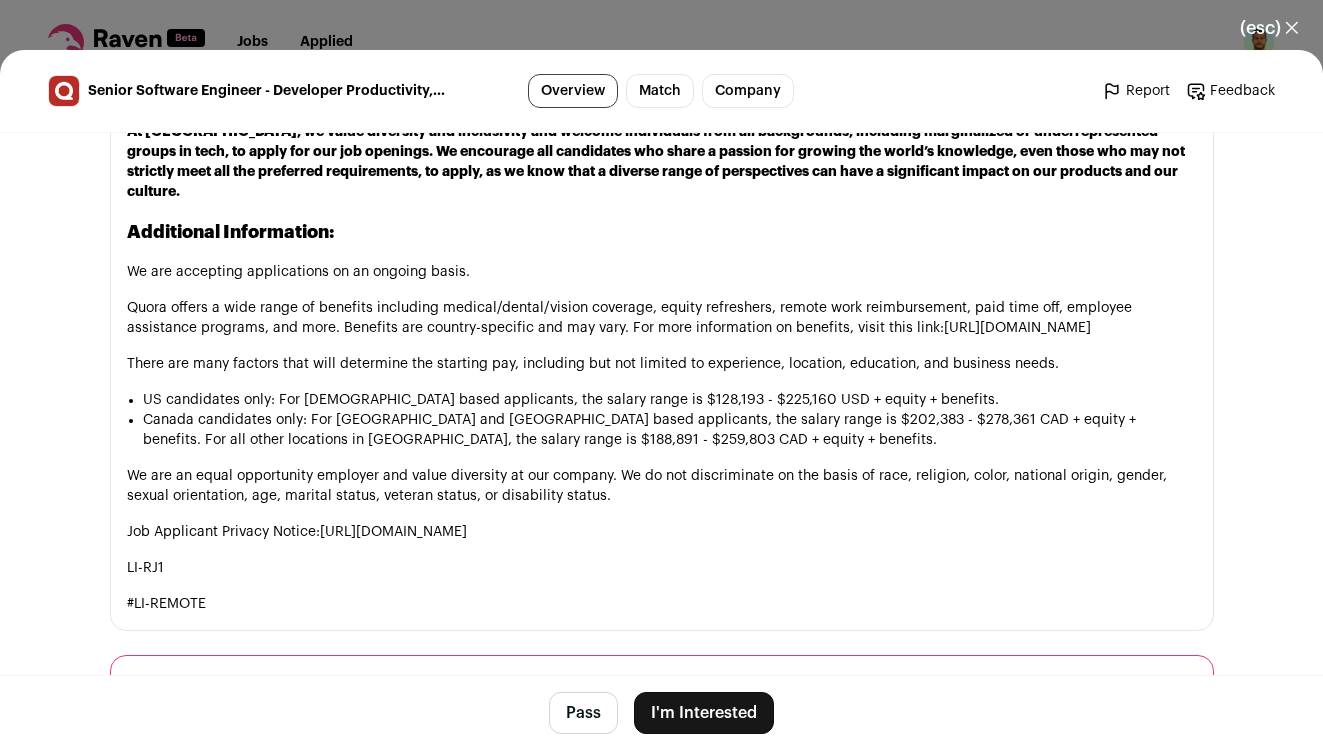 scroll, scrollTop: 2407, scrollLeft: 0, axis: vertical 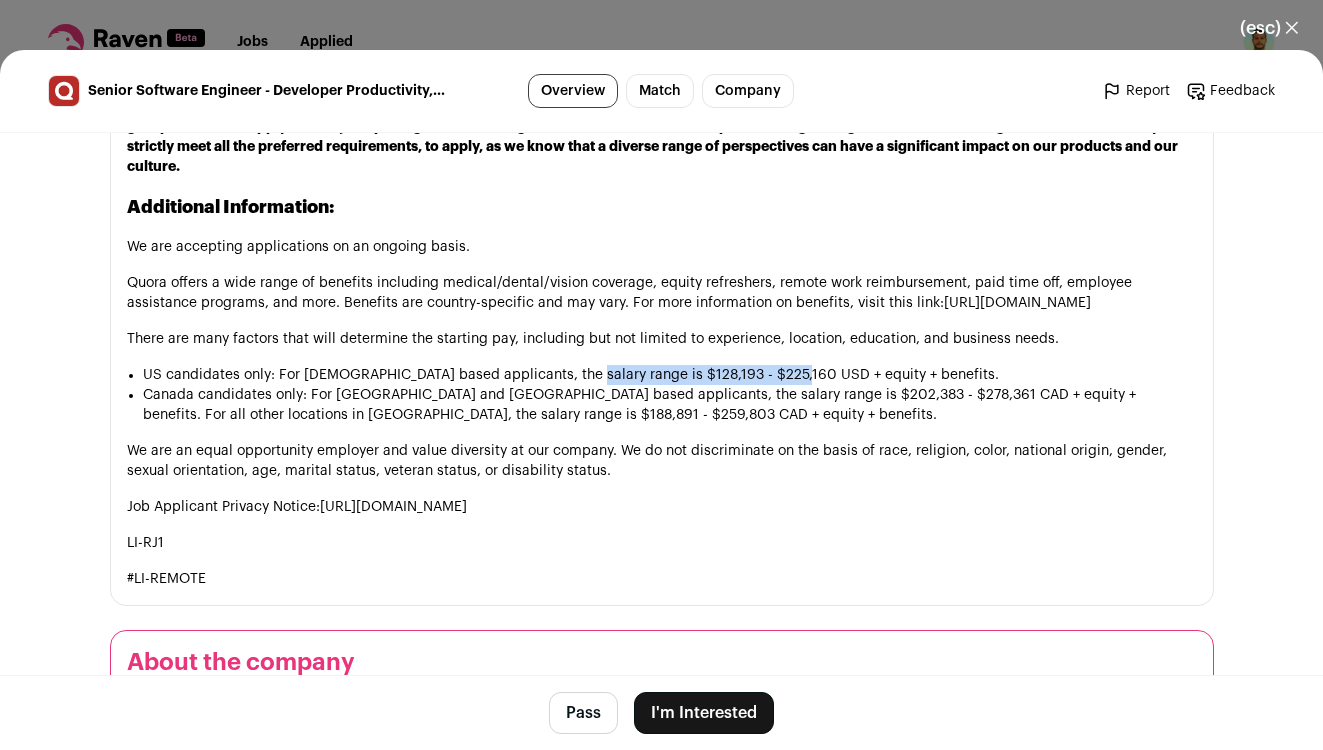 drag, startPoint x: 559, startPoint y: 342, endPoint x: 771, endPoint y: 343, distance: 212.00237 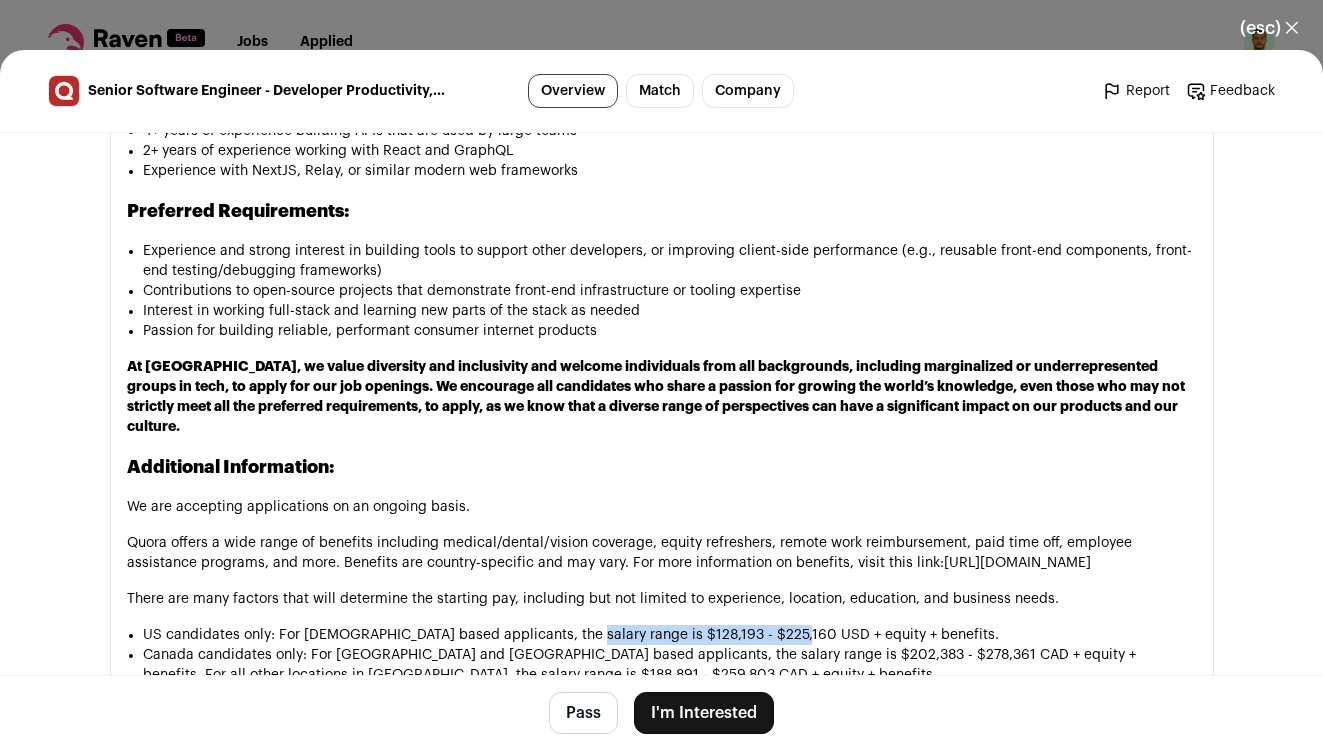 scroll, scrollTop: 2050, scrollLeft: 0, axis: vertical 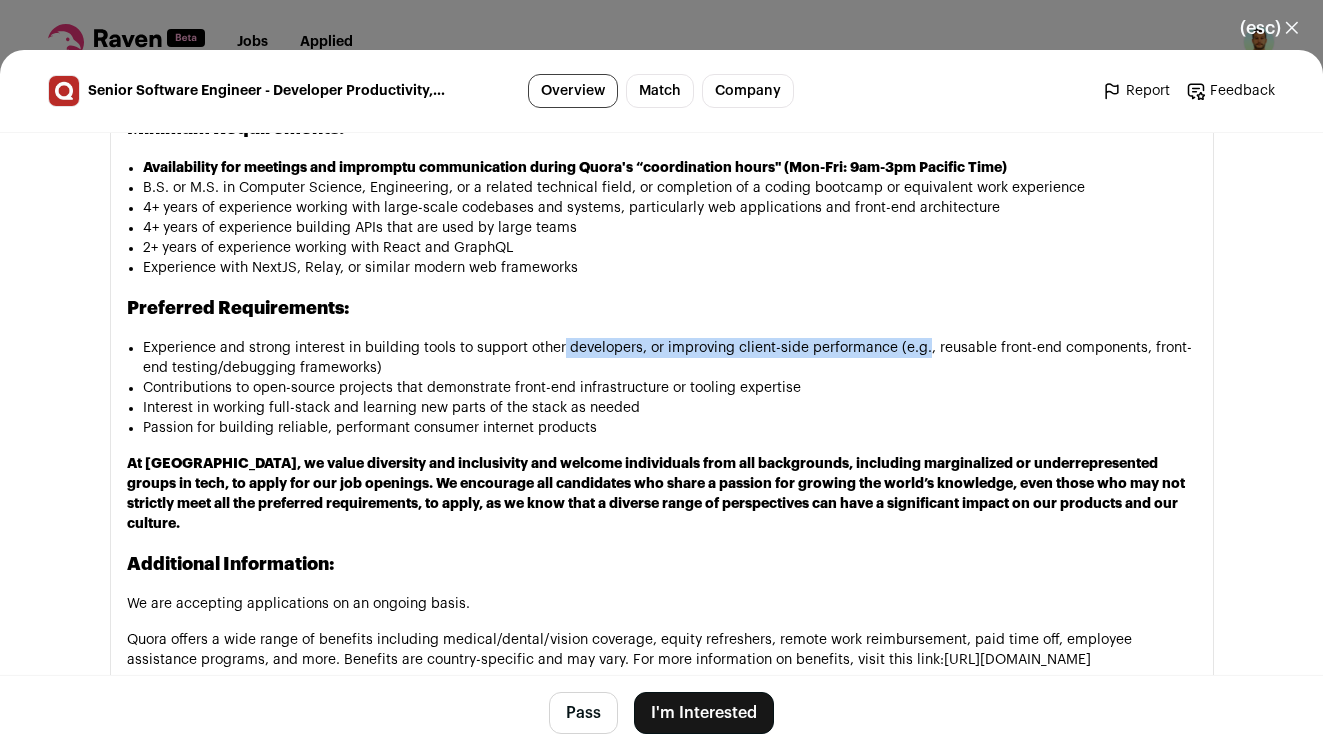 drag, startPoint x: 610, startPoint y: 332, endPoint x: 945, endPoint y: 334, distance: 335.00598 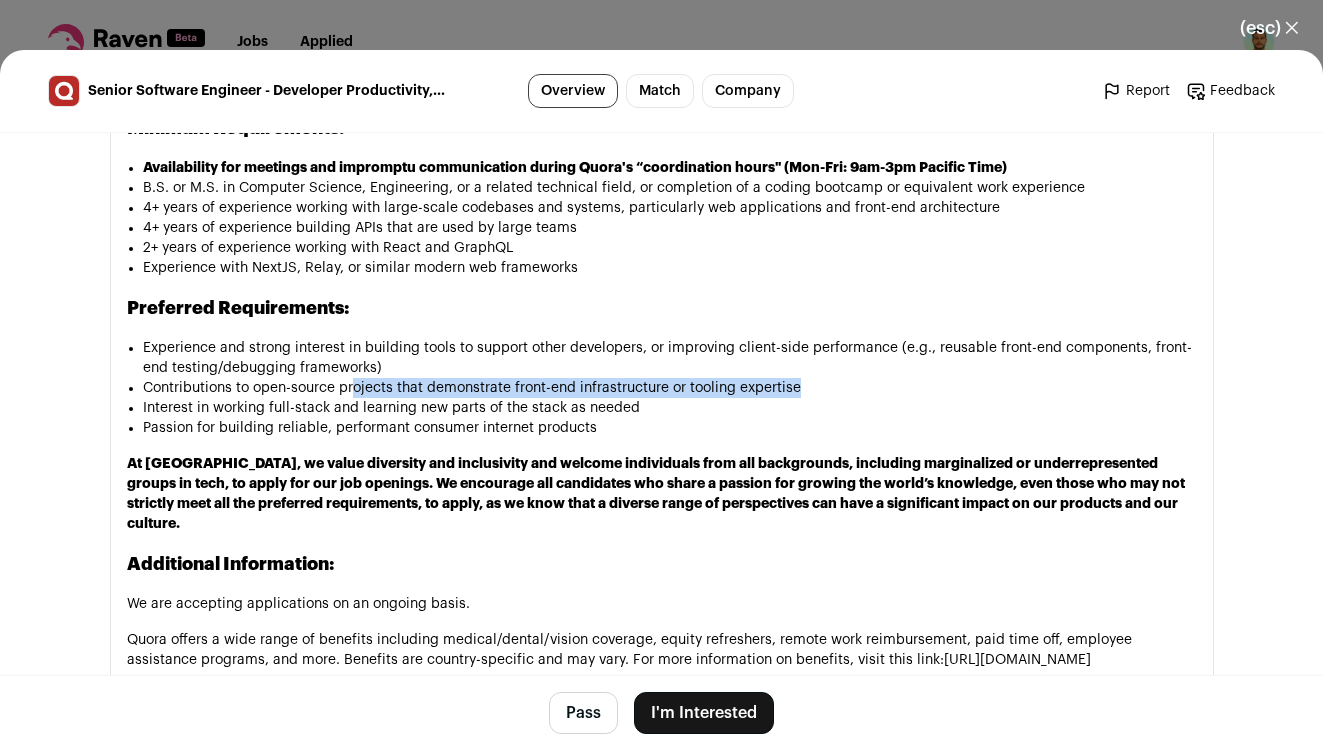drag, startPoint x: 350, startPoint y: 372, endPoint x: 815, endPoint y: 375, distance: 465.00967 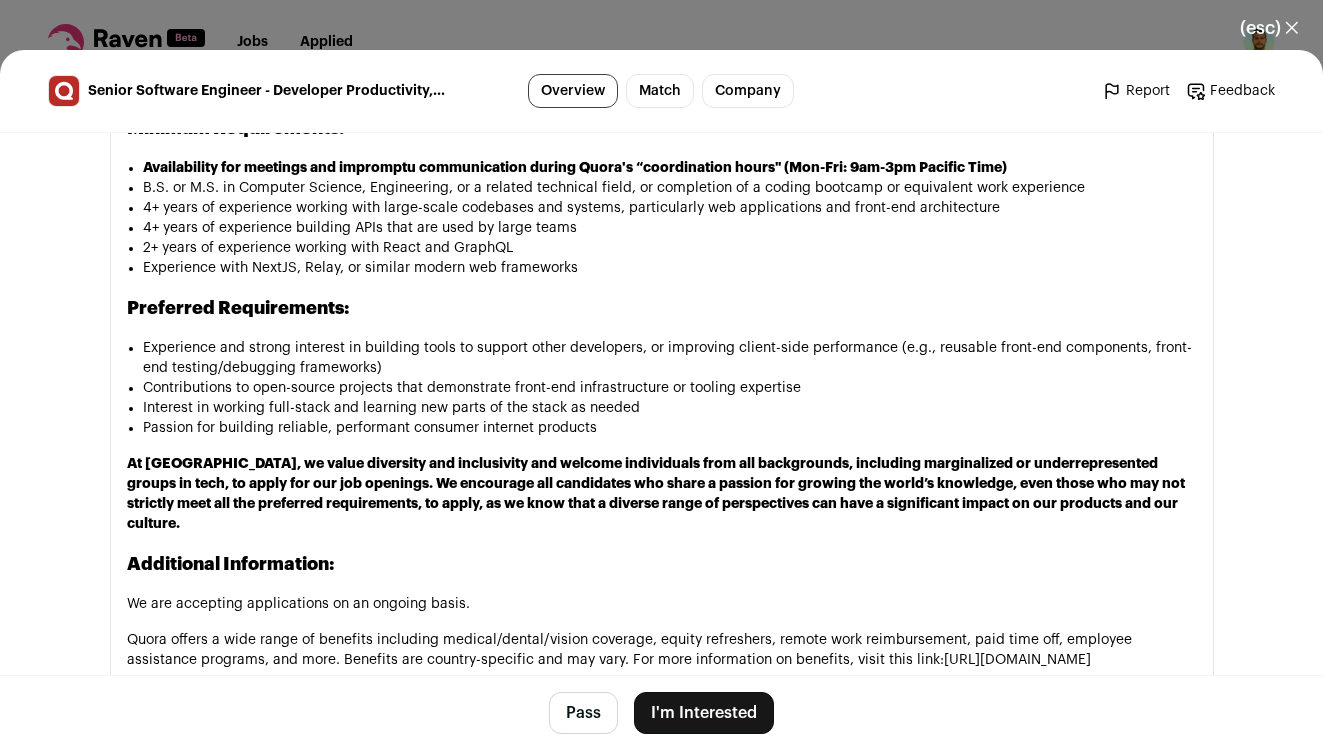 click on "Contributions to open-source projects that demonstrate front-end infrastructure or tooling expertise" at bounding box center [670, 388] 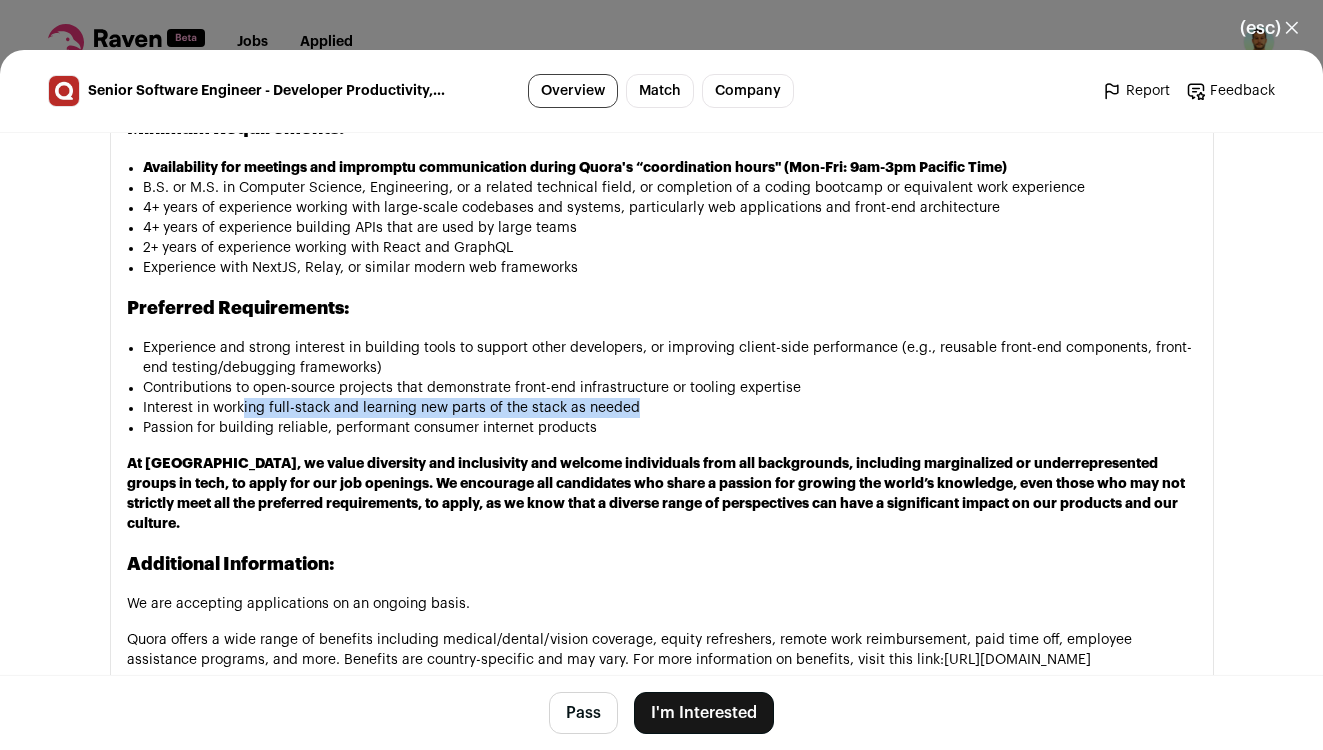 drag, startPoint x: 286, startPoint y: 390, endPoint x: 697, endPoint y: 401, distance: 411.1472 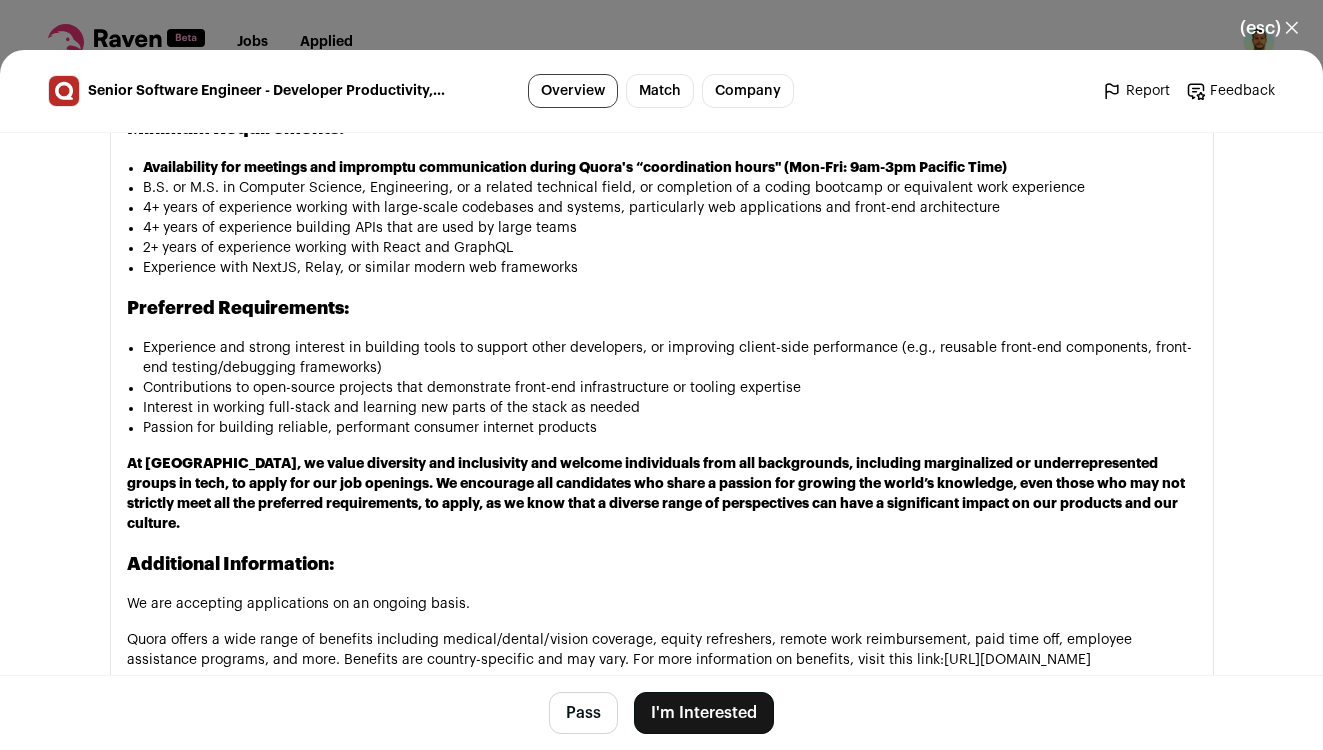 click on "Interest in working full-stack and learning new parts of the stack as needed" at bounding box center (670, 408) 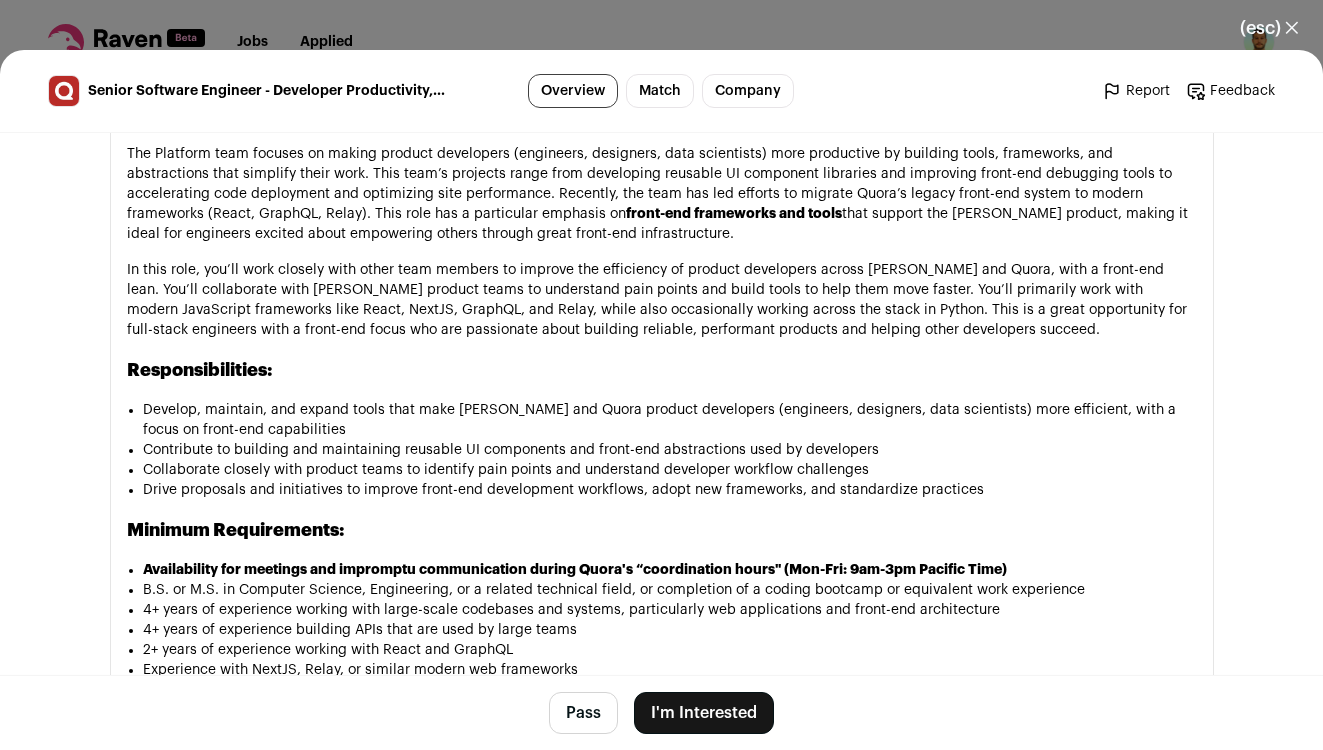 scroll, scrollTop: 1467, scrollLeft: 0, axis: vertical 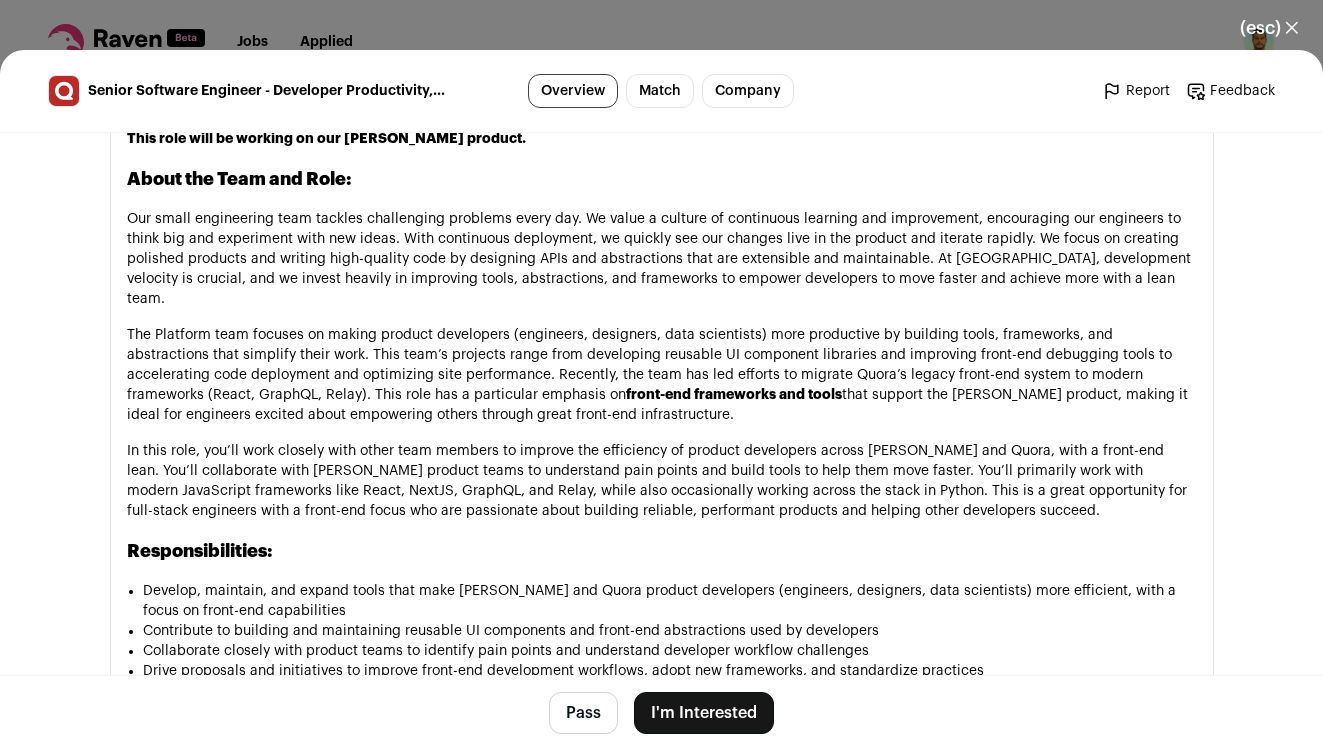 click on "I'm Interested" at bounding box center (704, 713) 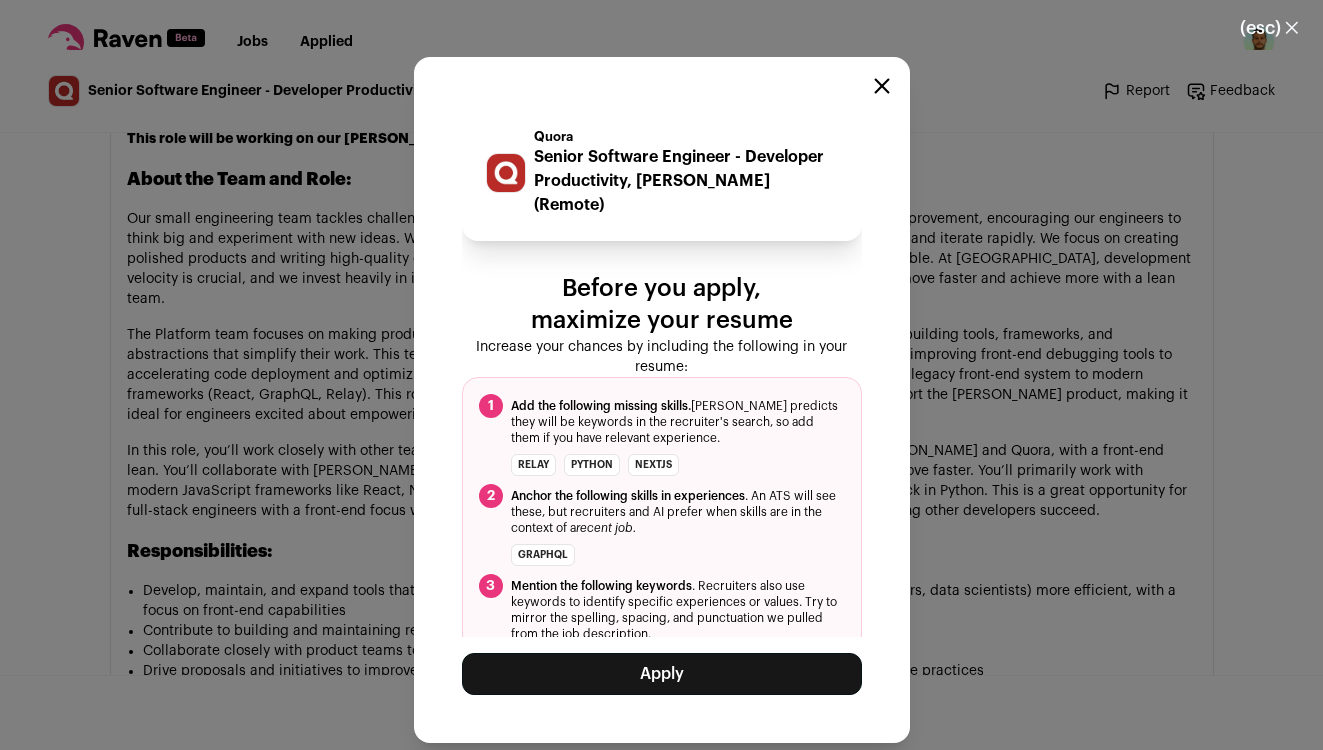 scroll, scrollTop: 30, scrollLeft: 0, axis: vertical 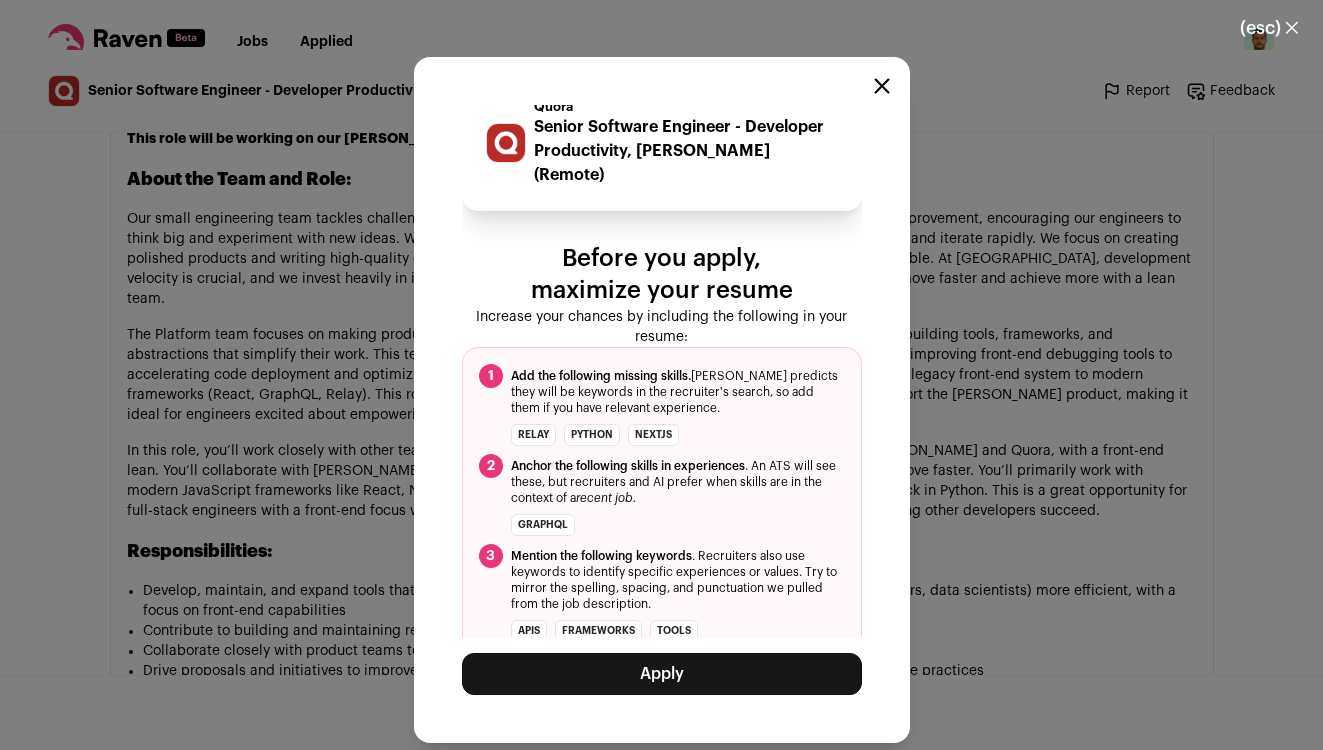 click on "Apply" at bounding box center [662, 674] 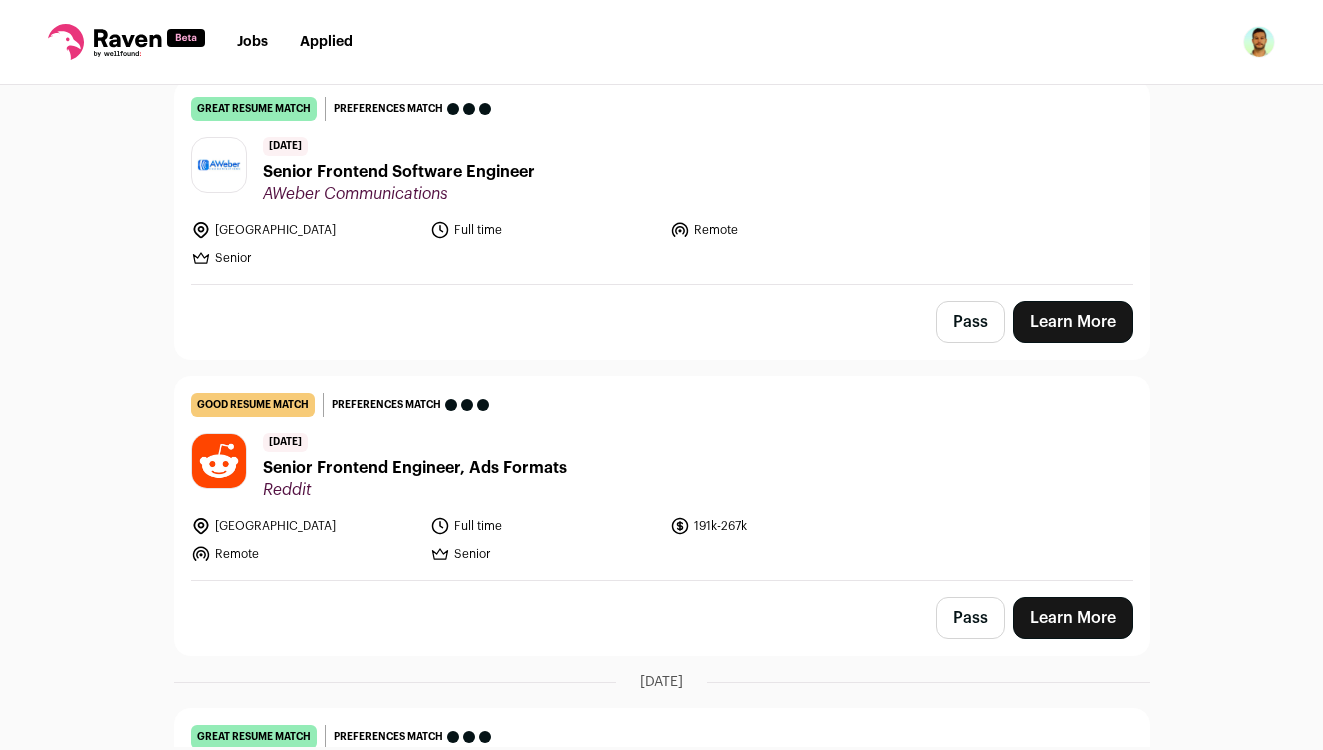 click on "Learn More" at bounding box center (1073, 618) 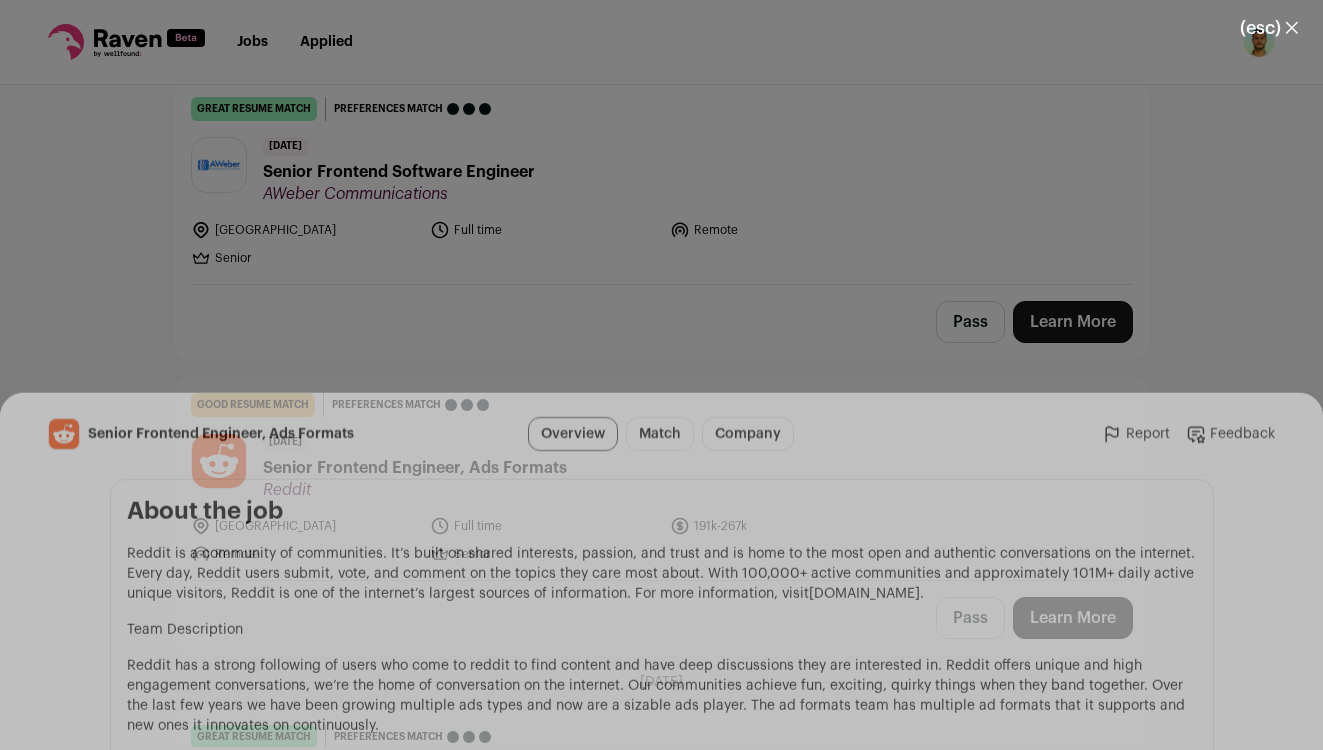 scroll, scrollTop: 972, scrollLeft: 0, axis: vertical 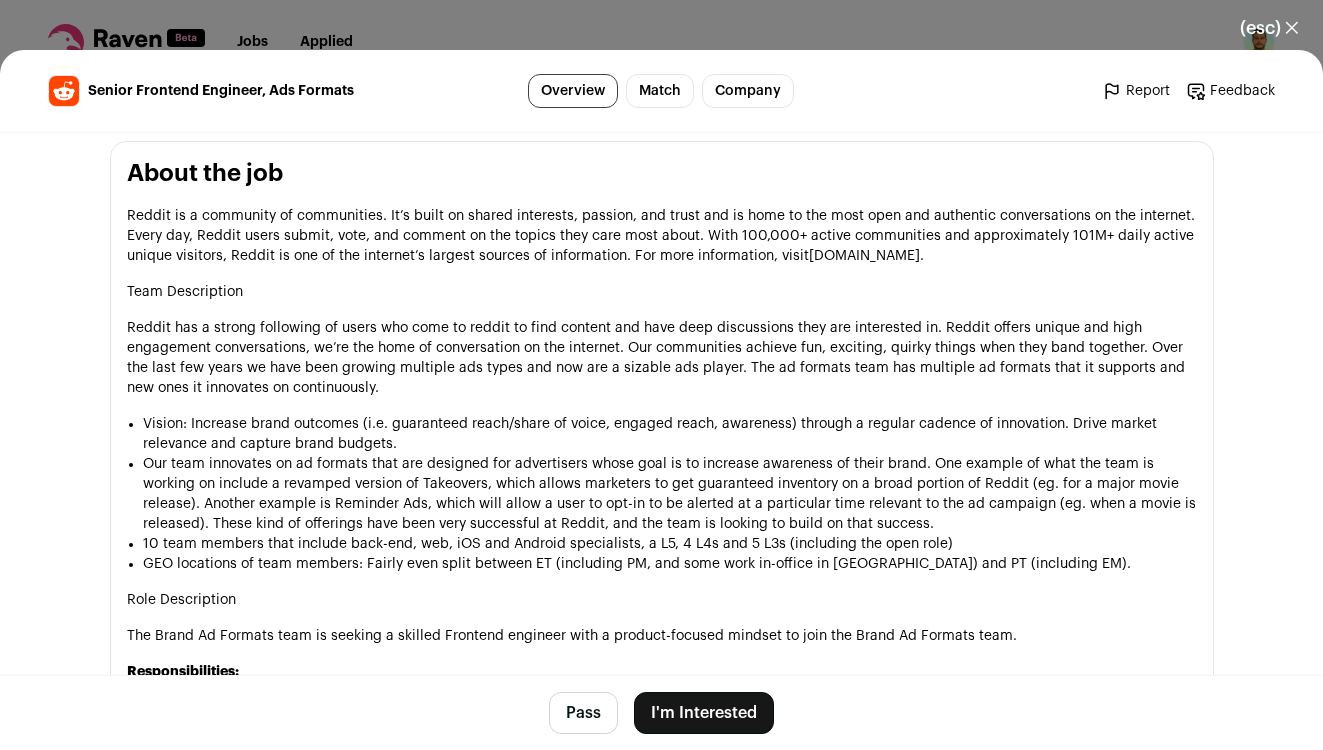 click on "I'm Interested" at bounding box center (704, 713) 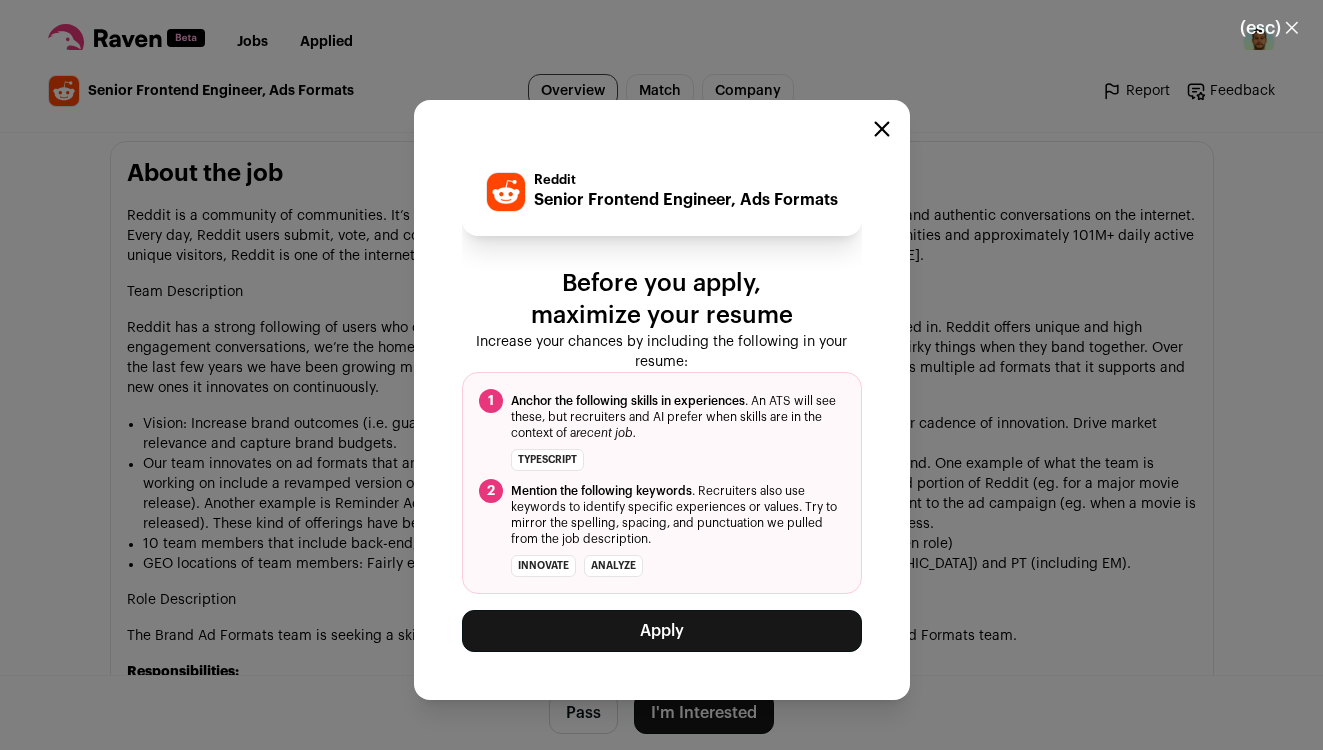 click on "Apply" at bounding box center (662, 631) 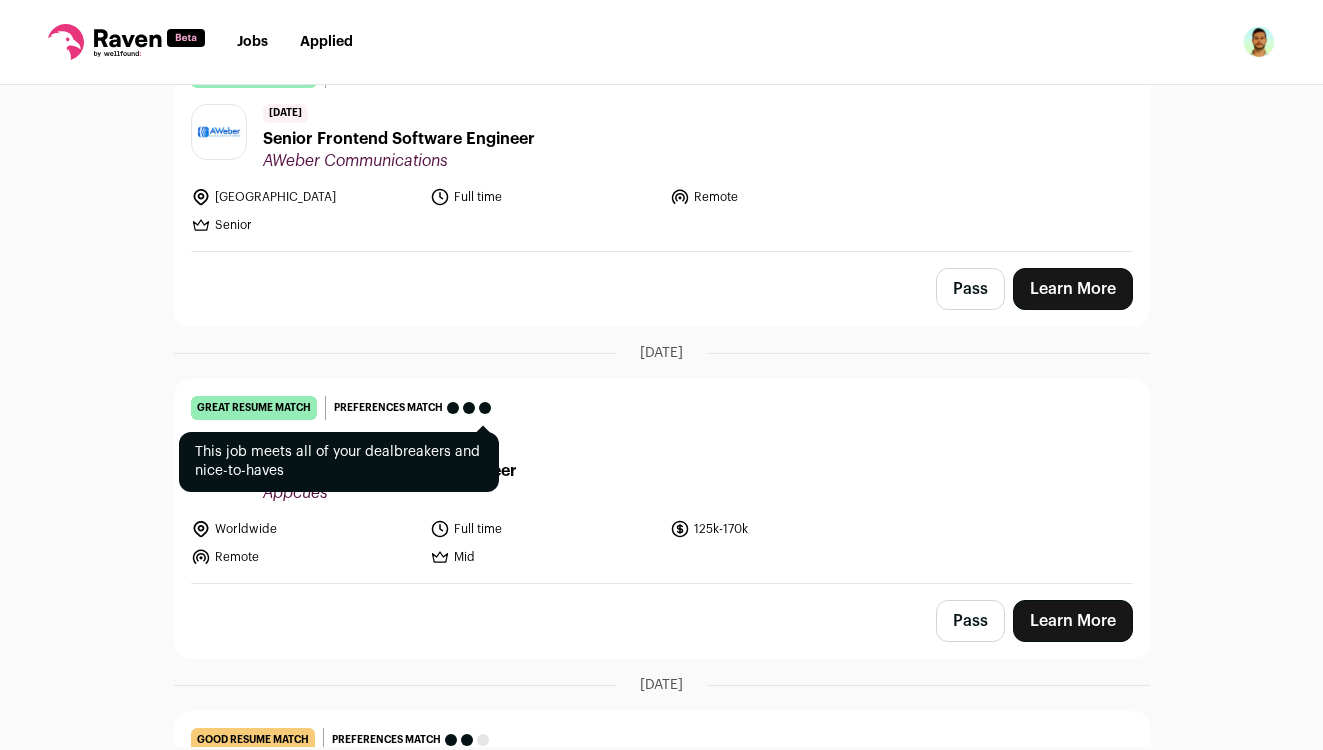 scroll, scrollTop: 1733, scrollLeft: 0, axis: vertical 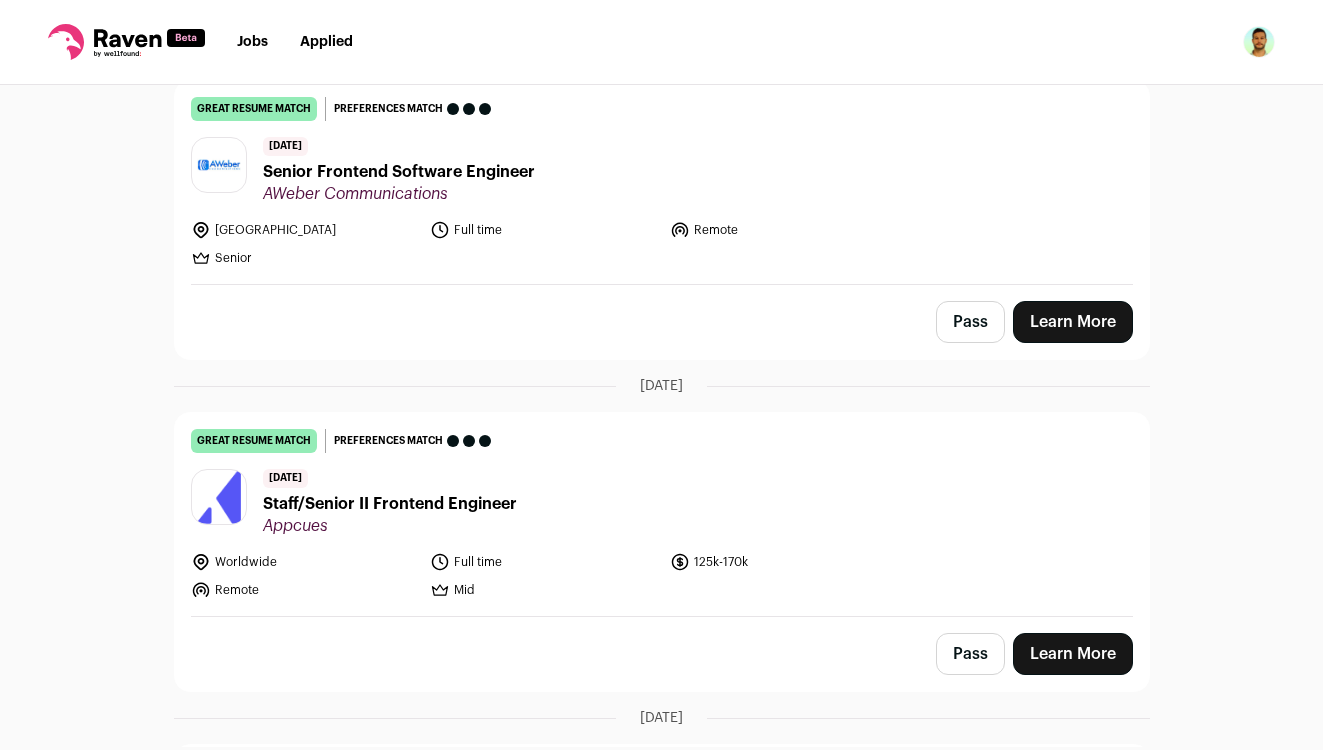 click on "Learn More" at bounding box center (1073, 654) 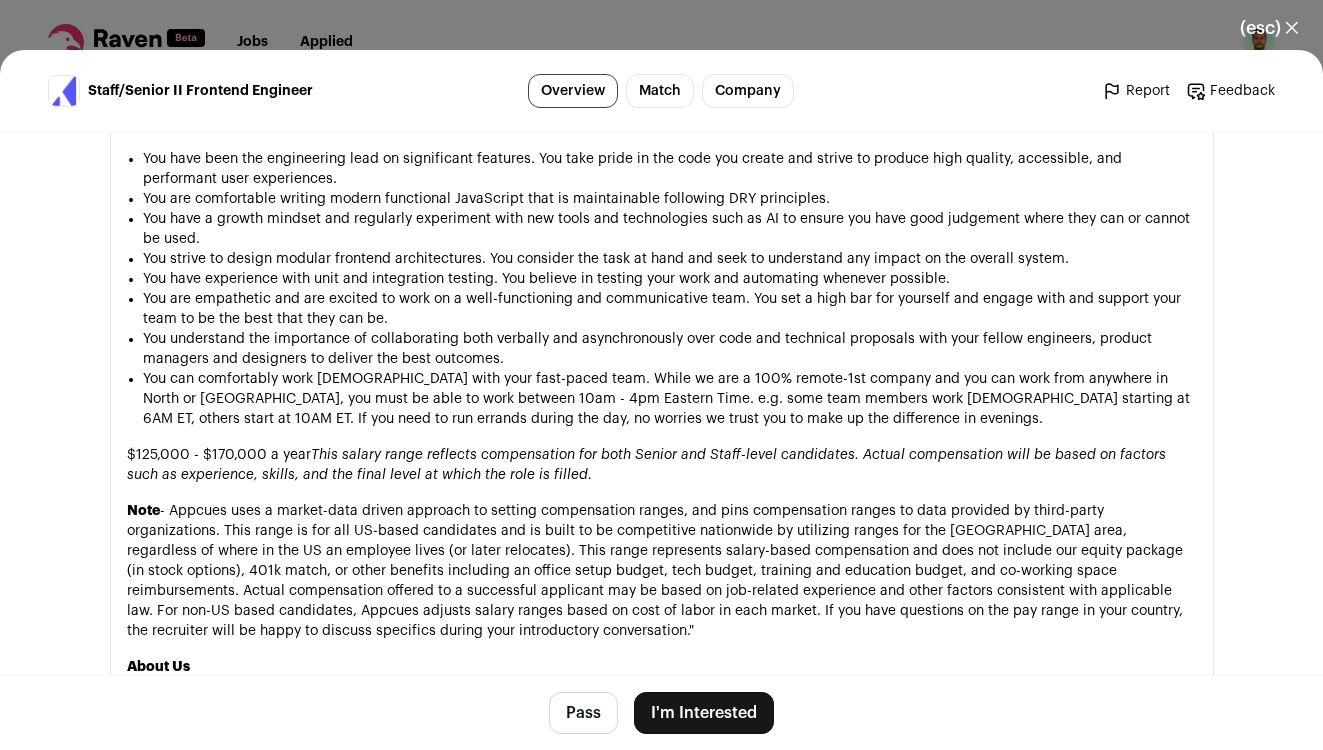 scroll, scrollTop: 1725, scrollLeft: 0, axis: vertical 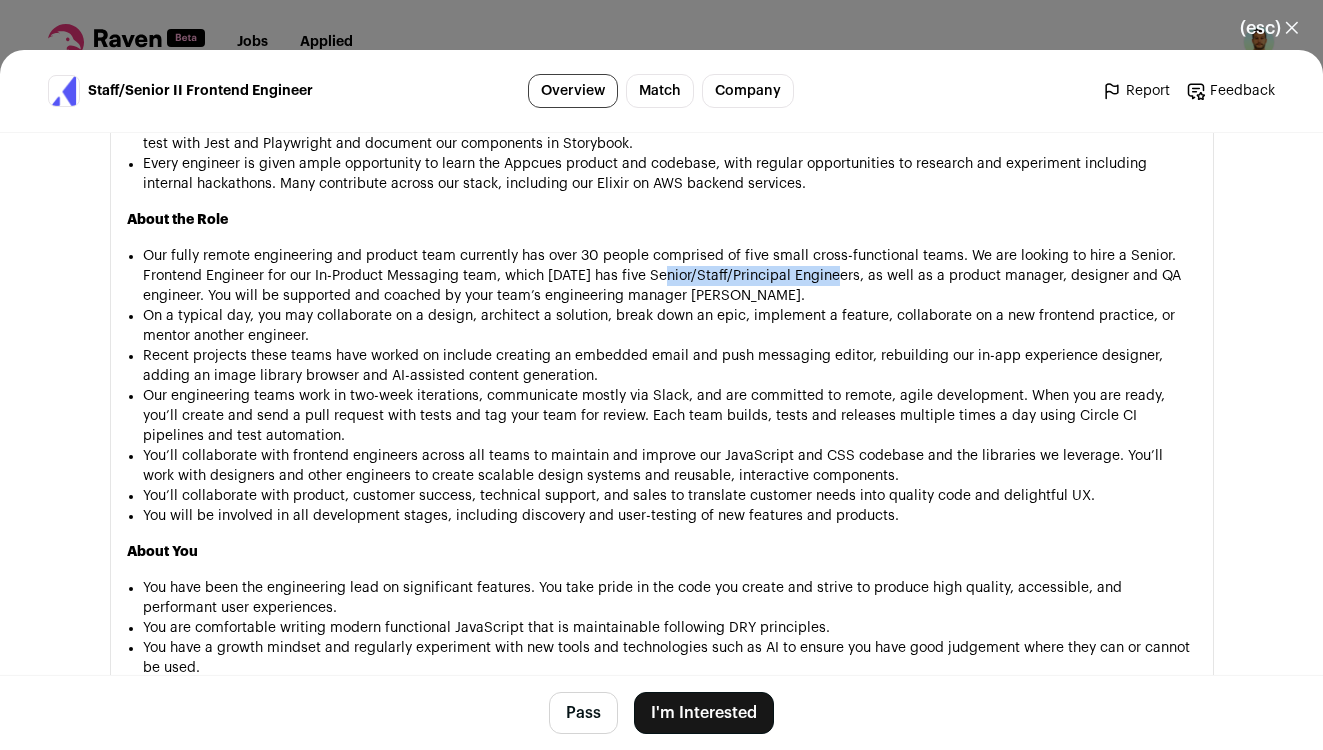 drag, startPoint x: 660, startPoint y: 285, endPoint x: 828, endPoint y: 286, distance: 168.00298 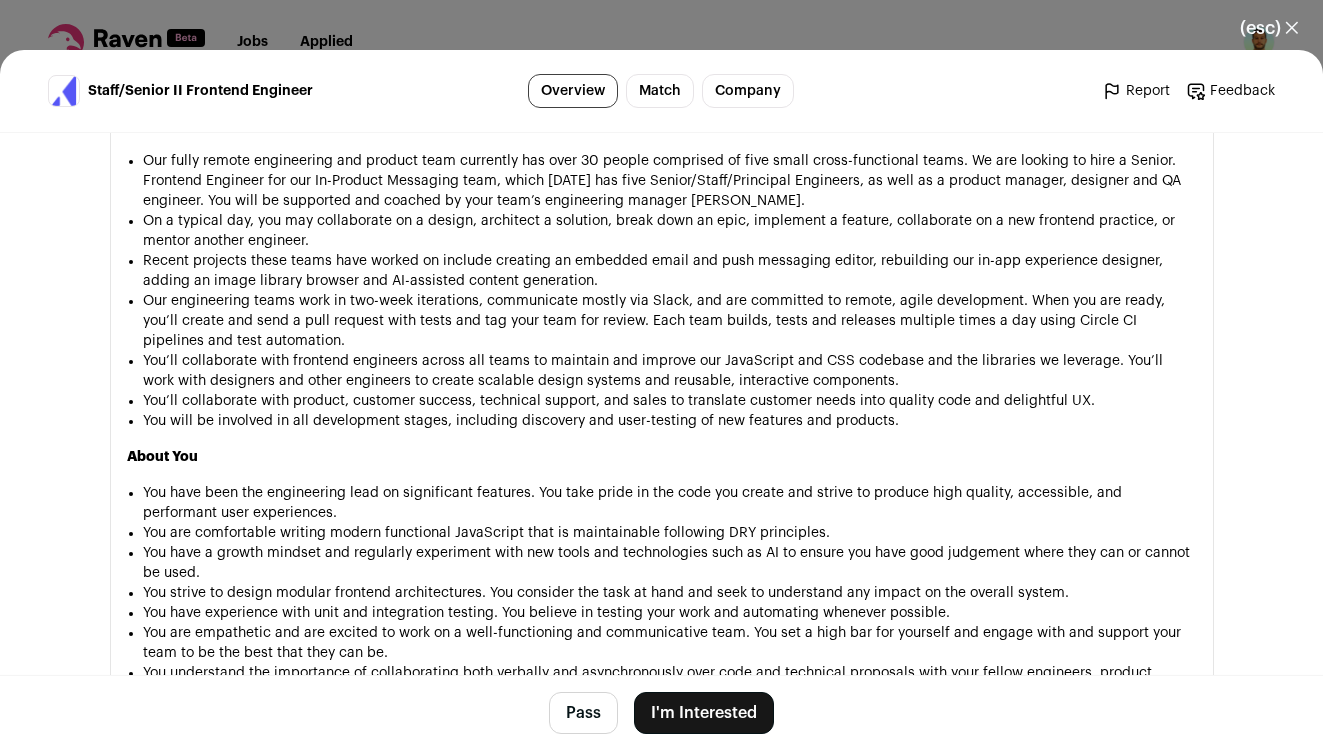 scroll, scrollTop: 1353, scrollLeft: 0, axis: vertical 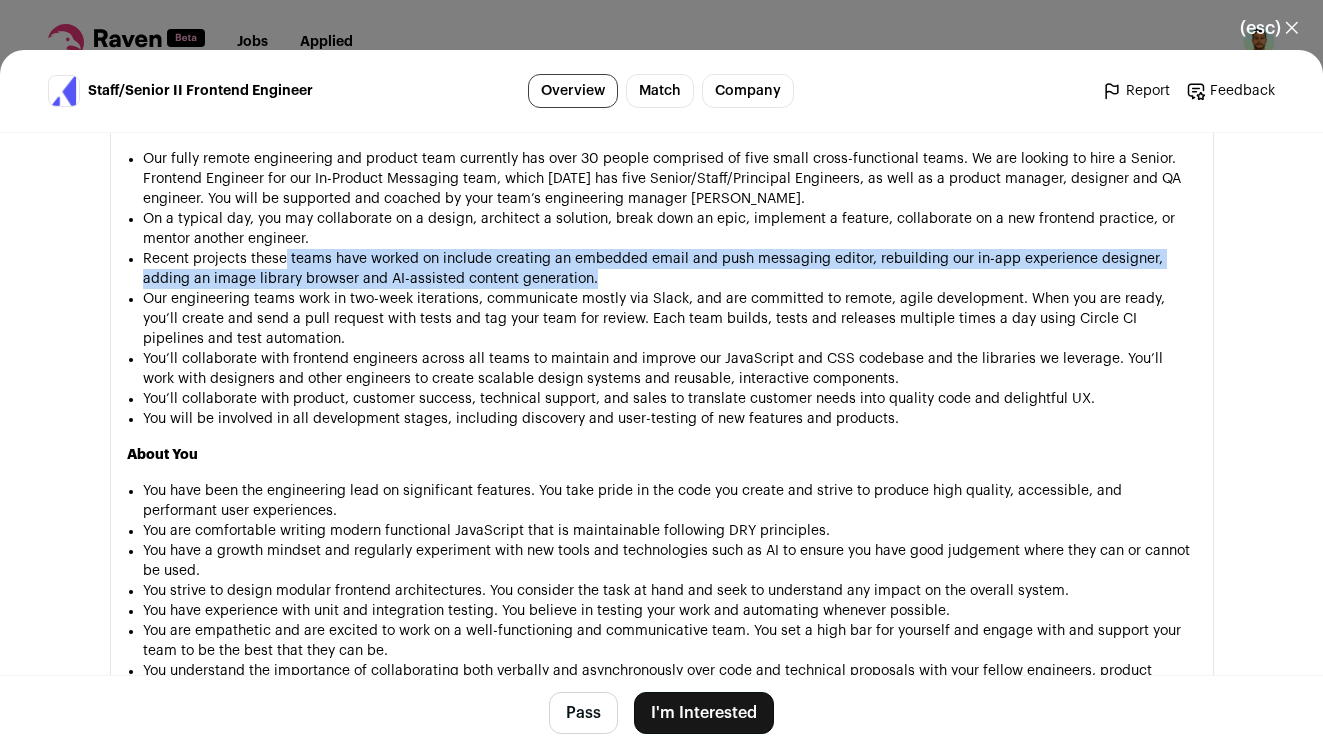 drag, startPoint x: 276, startPoint y: 272, endPoint x: 963, endPoint y: 304, distance: 687.7449 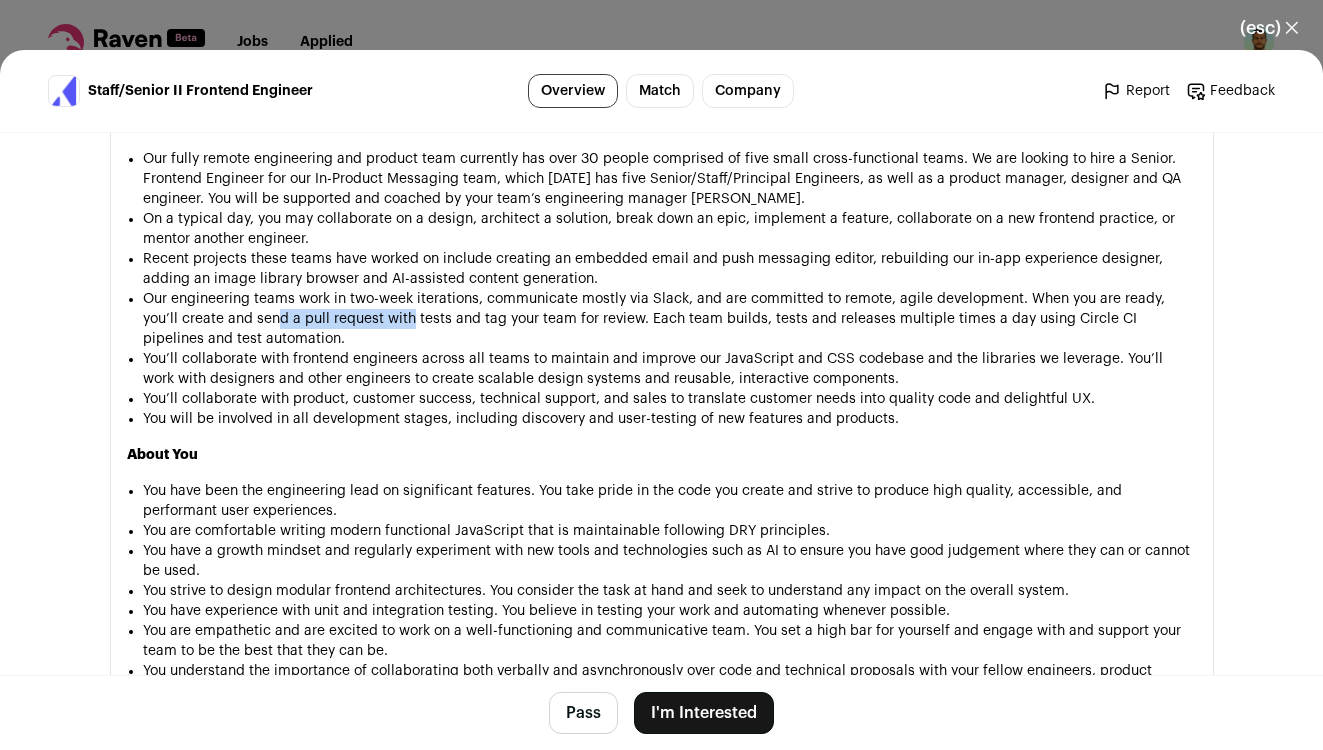 drag, startPoint x: 248, startPoint y: 333, endPoint x: 364, endPoint y: 337, distance: 116.06895 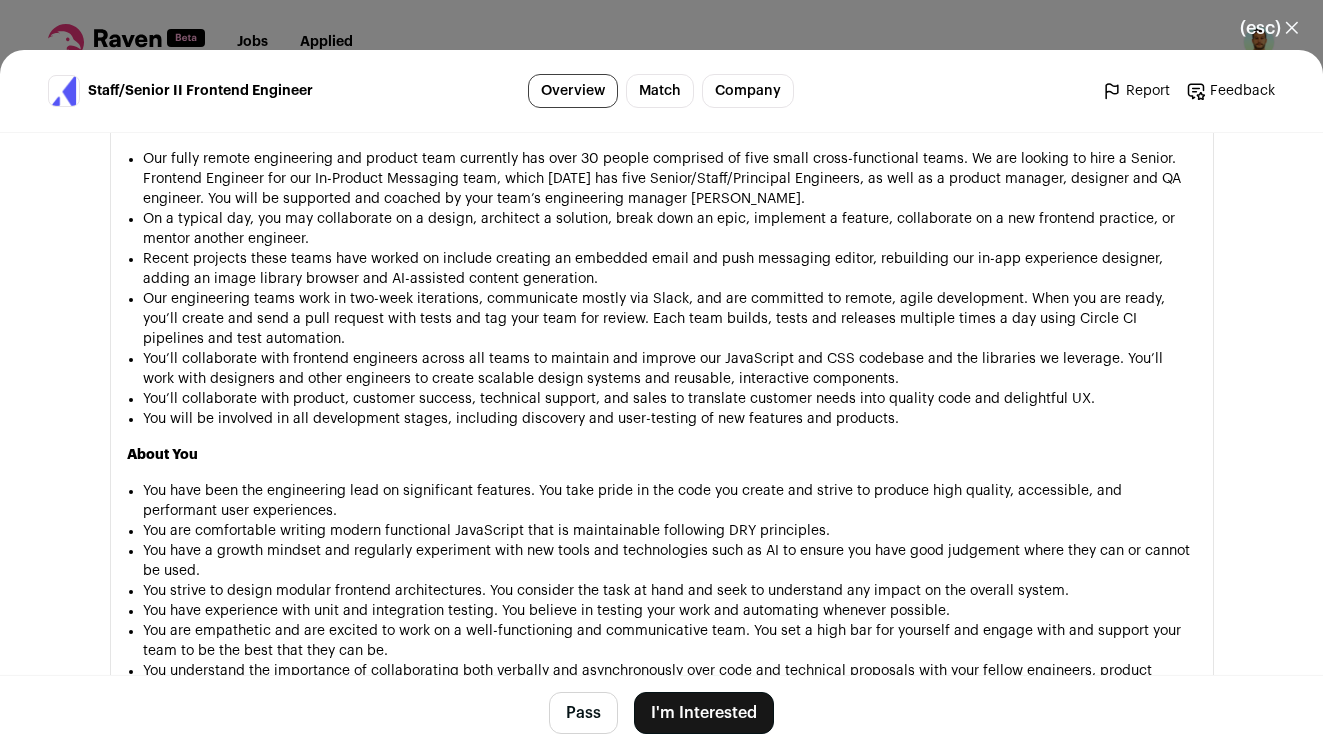 click on "Our engineering teams work in two-week iterations, communicate mostly via Slack, and are committed to remote, agile development. When you are ready, you’ll create and send a pull request with tests and tag your team for review. Each team builds, tests and releases multiple times a day using Circle CI pipelines and test automation." at bounding box center (670, 319) 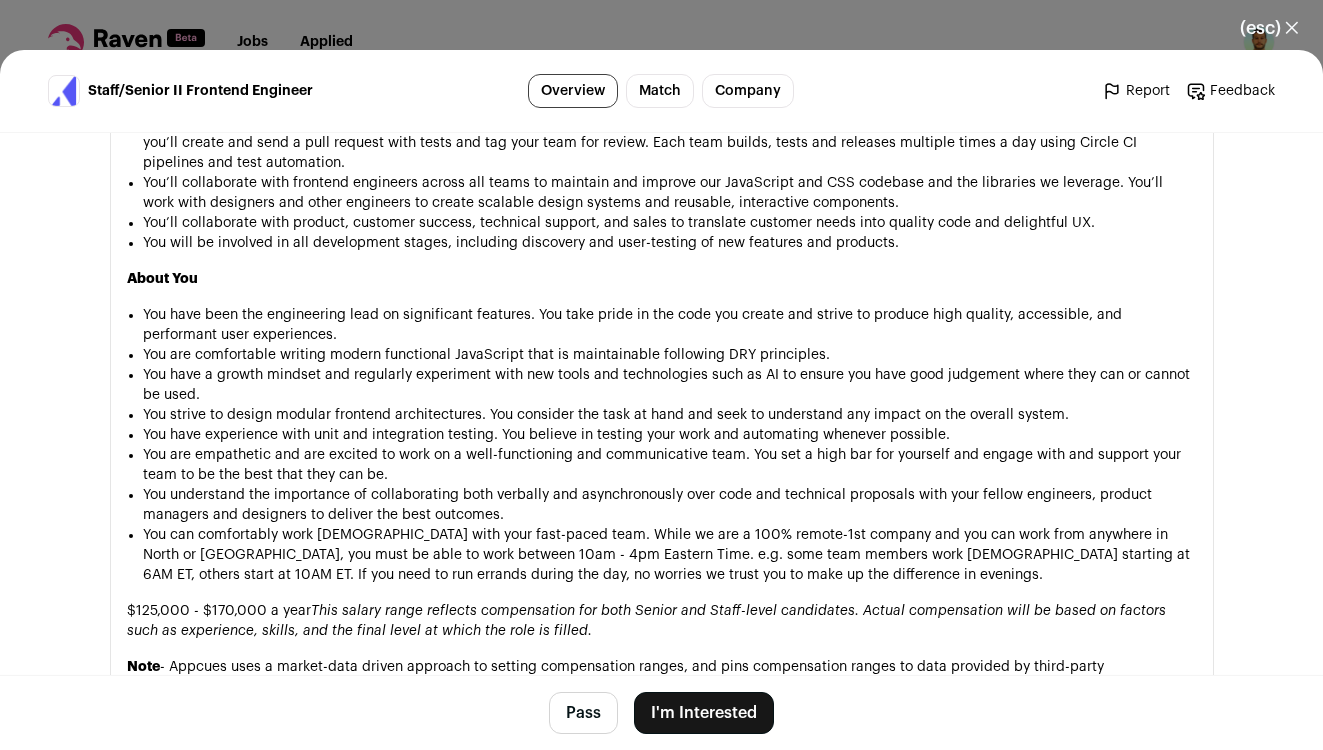 scroll, scrollTop: 1580, scrollLeft: 0, axis: vertical 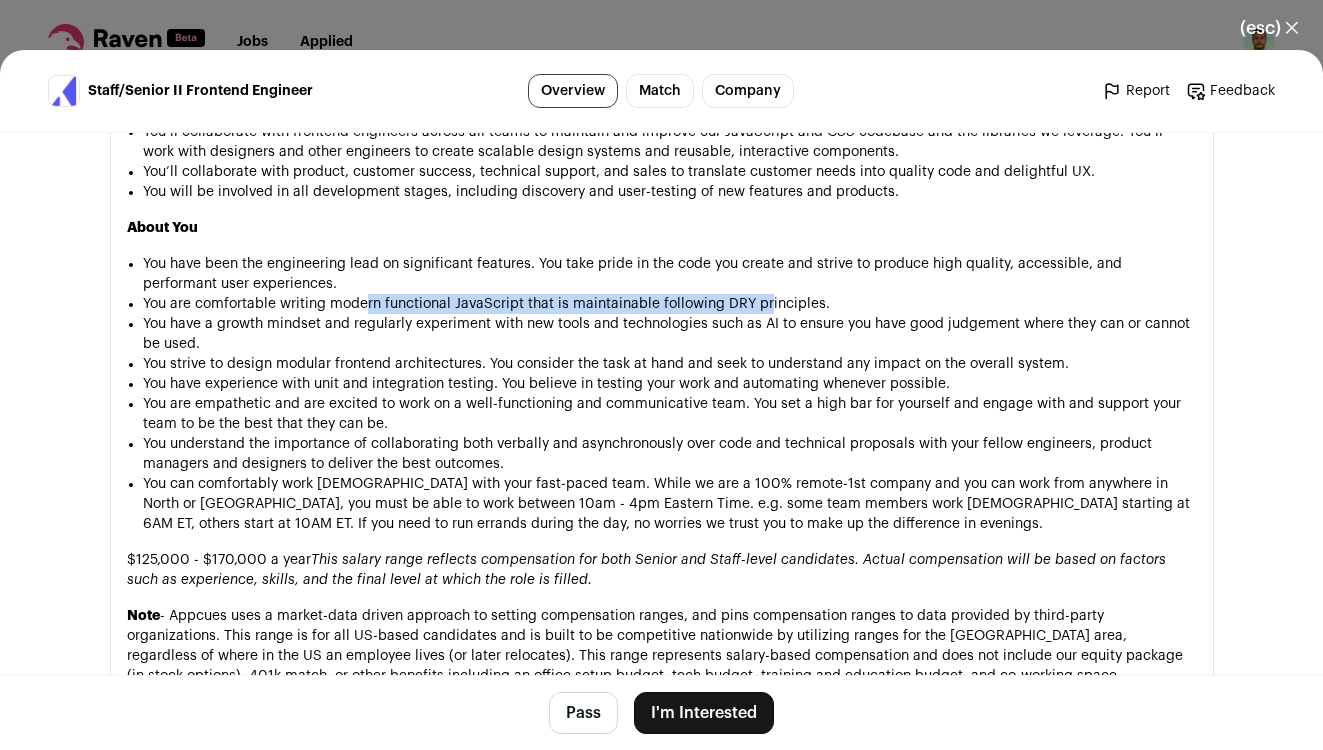 drag, startPoint x: 371, startPoint y: 320, endPoint x: 764, endPoint y: 327, distance: 393.06235 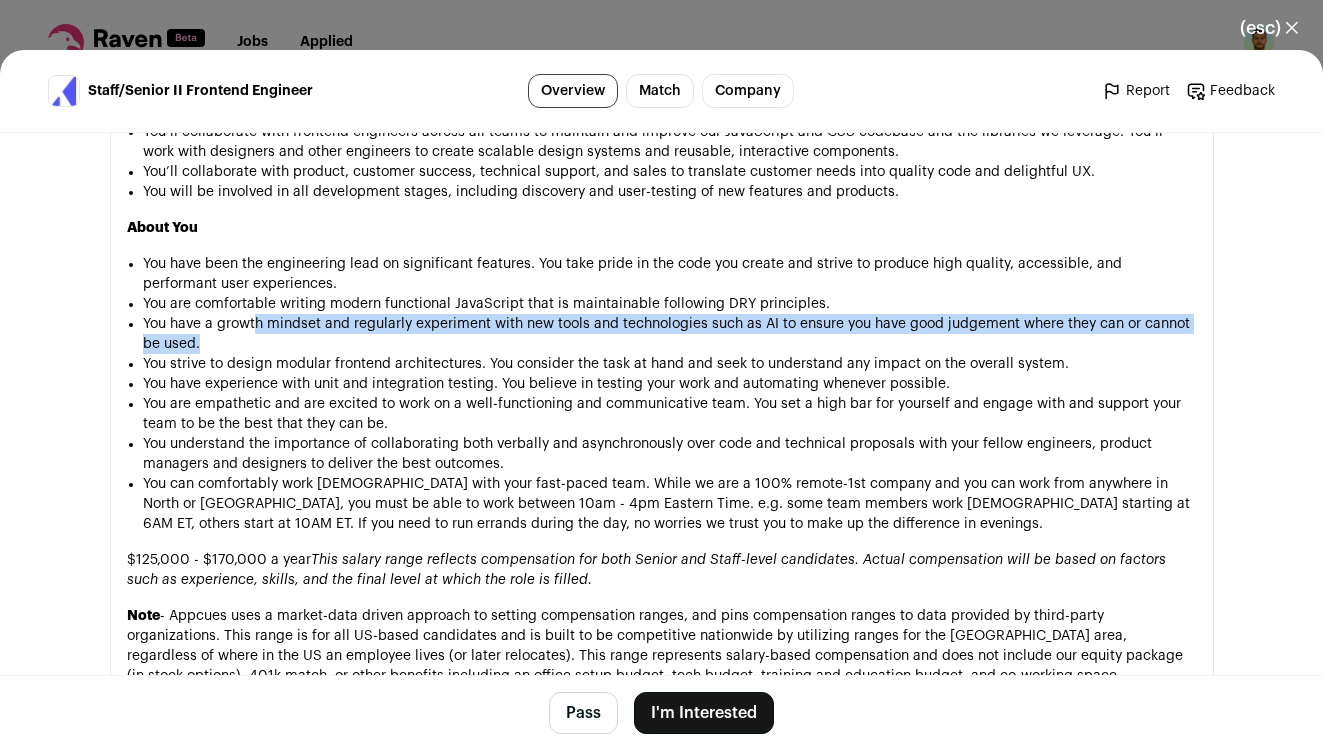 drag, startPoint x: 253, startPoint y: 337, endPoint x: 441, endPoint y: 356, distance: 188.95767 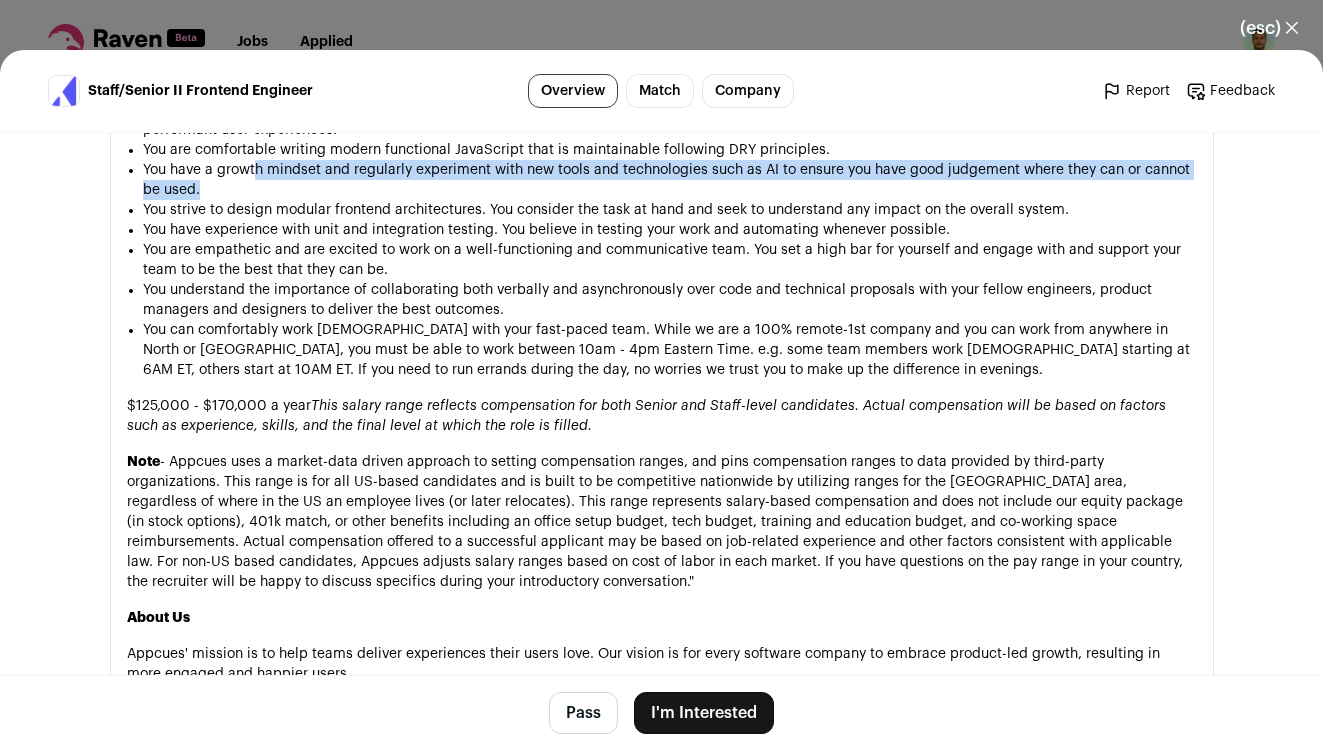 scroll, scrollTop: 1790, scrollLeft: 0, axis: vertical 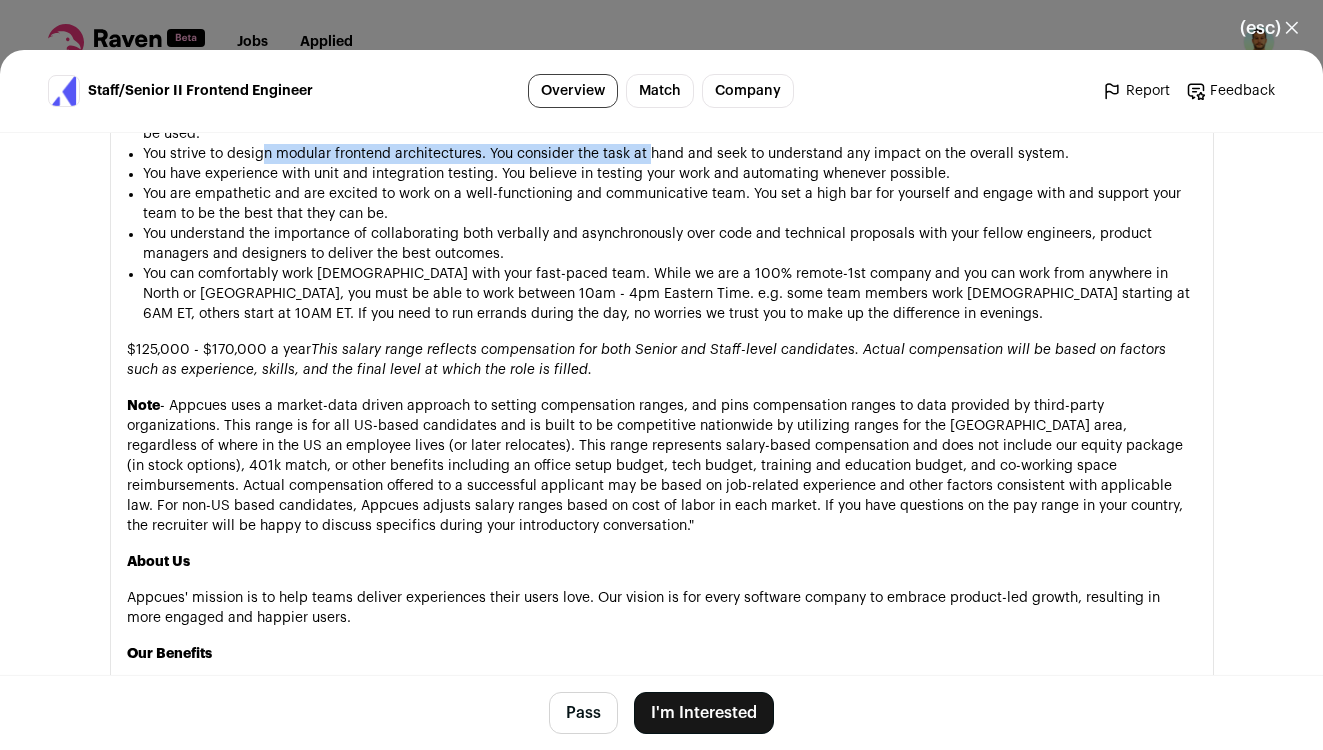 drag, startPoint x: 278, startPoint y: 172, endPoint x: 648, endPoint y: 172, distance: 370 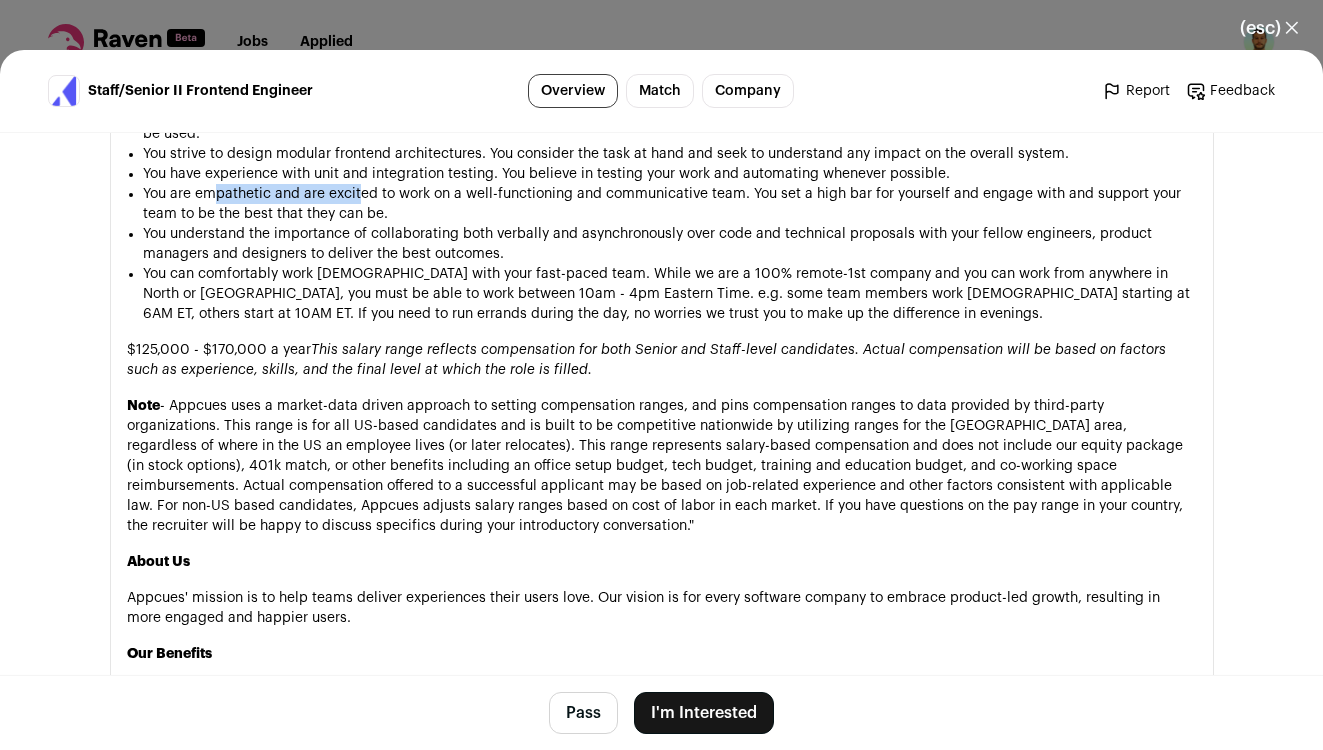drag, startPoint x: 216, startPoint y: 212, endPoint x: 350, endPoint y: 219, distance: 134.18271 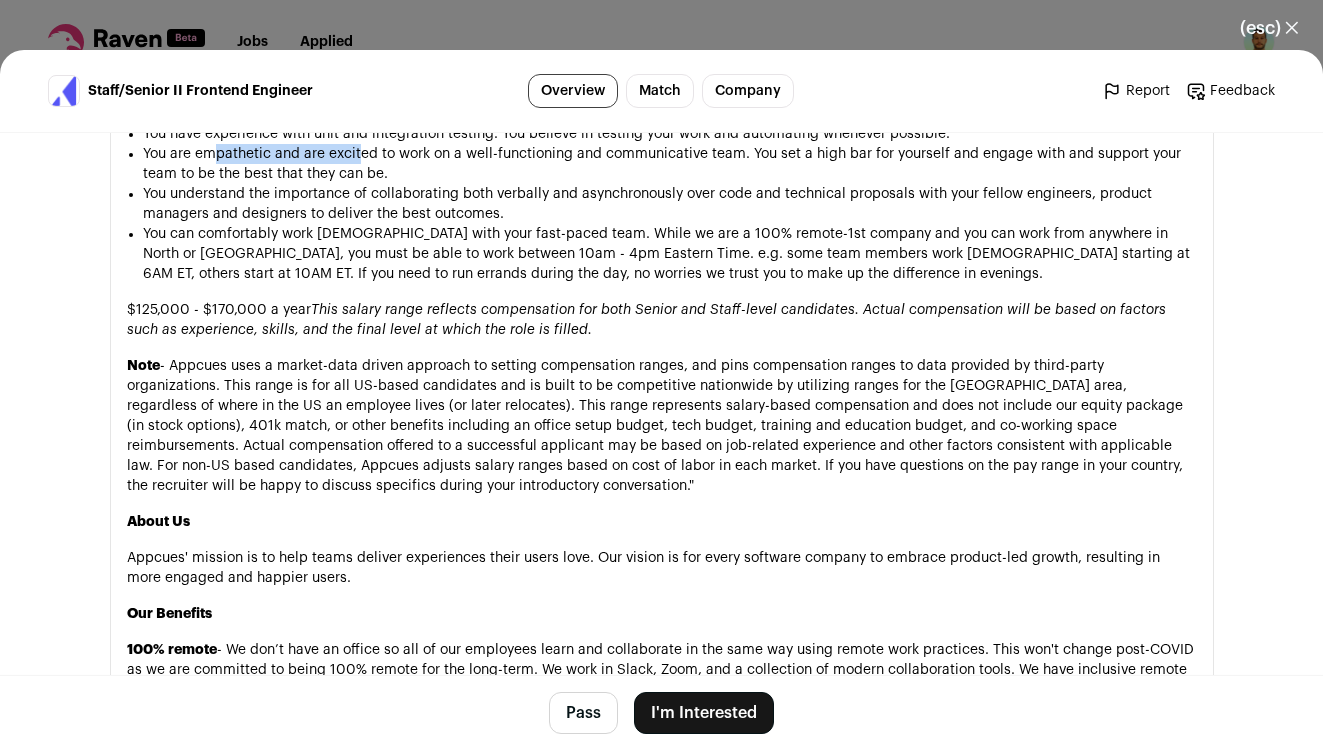 scroll, scrollTop: 1887, scrollLeft: 0, axis: vertical 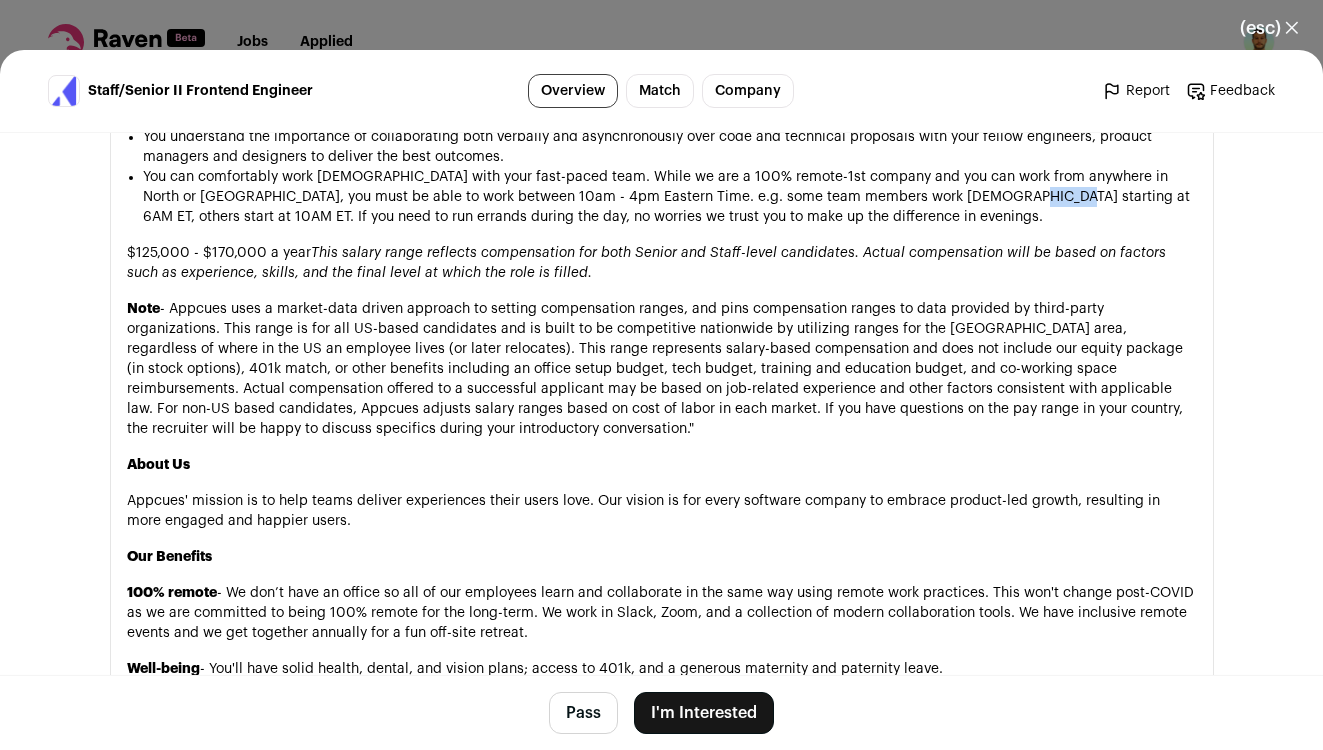 drag, startPoint x: 936, startPoint y: 217, endPoint x: 984, endPoint y: 222, distance: 48.259712 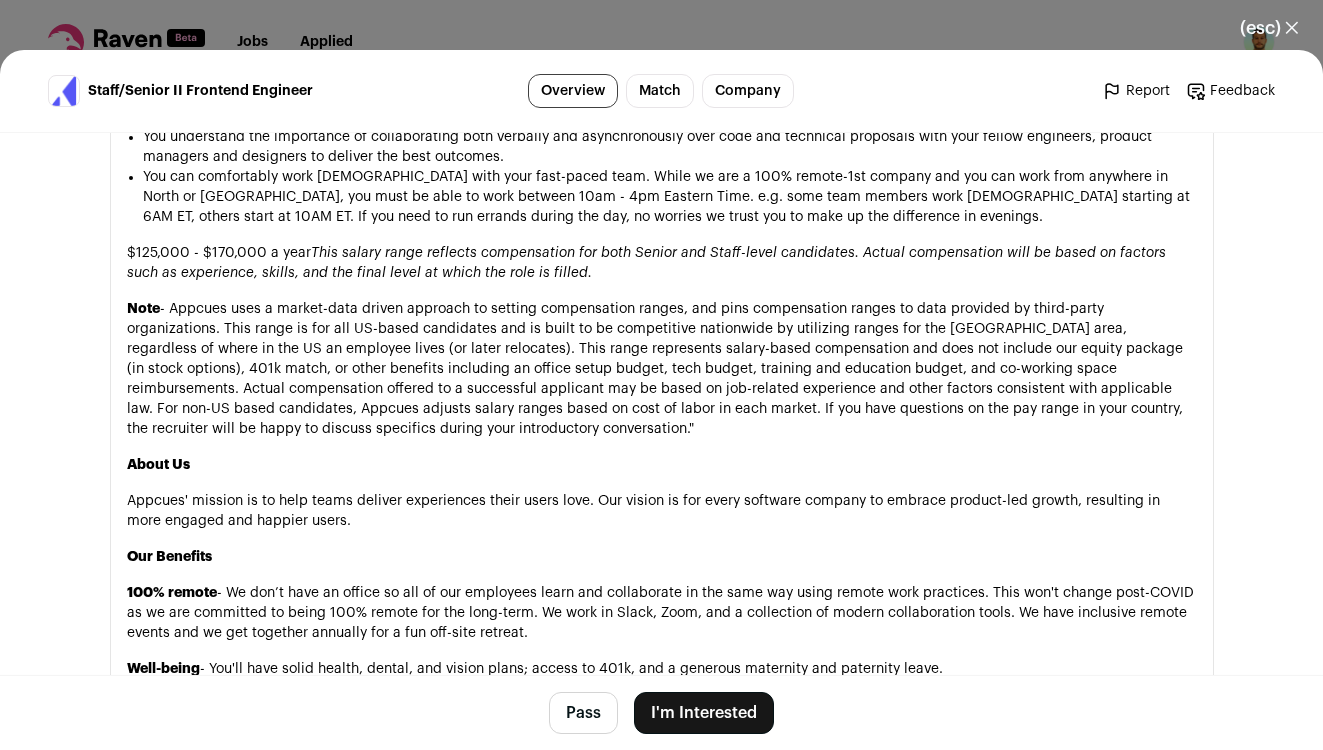 click on "You can comfortably work [DEMOGRAPHIC_DATA] with your fast-paced team. While we are a 100% remote-1st company and you can work from anywhere in North or [GEOGRAPHIC_DATA], you must be able to work between 10am - 4pm Eastern Time. e.g. some team members work [DEMOGRAPHIC_DATA] starting at 6AM ET, others start at 10AM ET. If you need to run errands during the day, no worries we trust you to make up the difference in evenings." at bounding box center [670, 197] 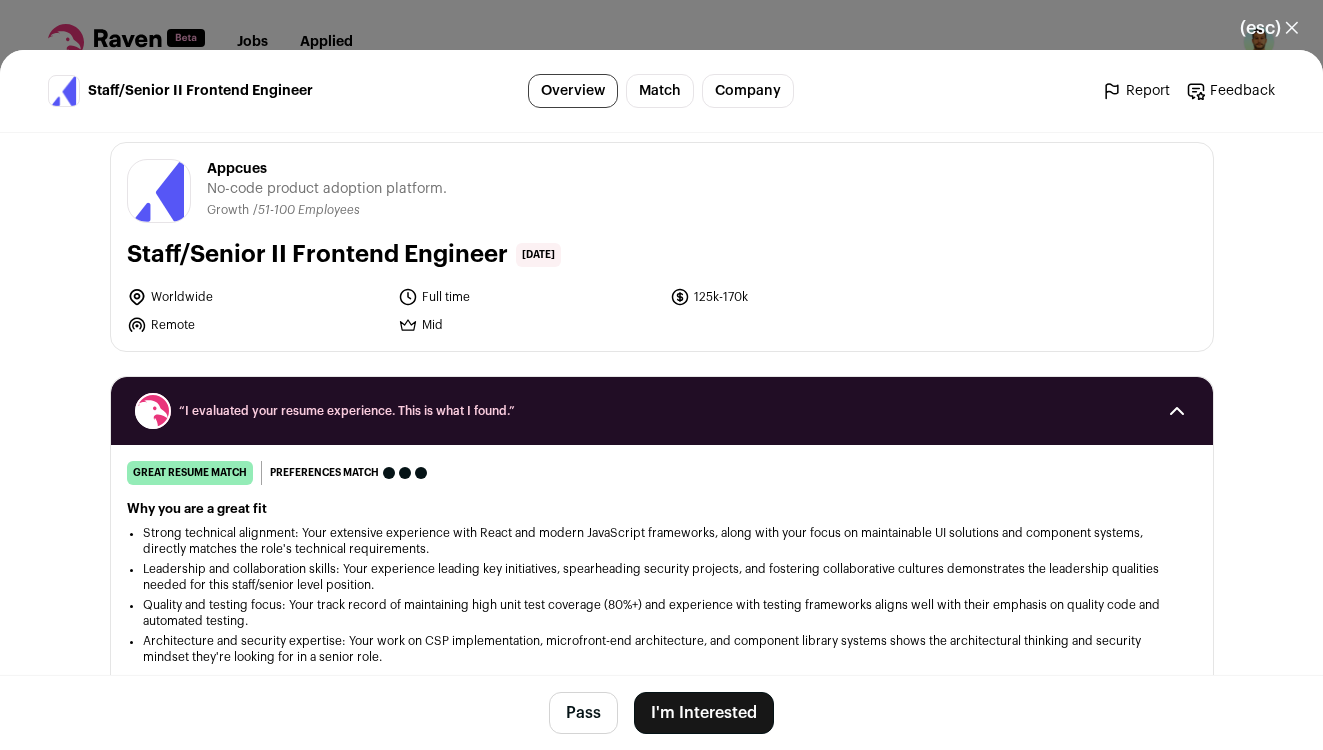 scroll, scrollTop: 32, scrollLeft: 0, axis: vertical 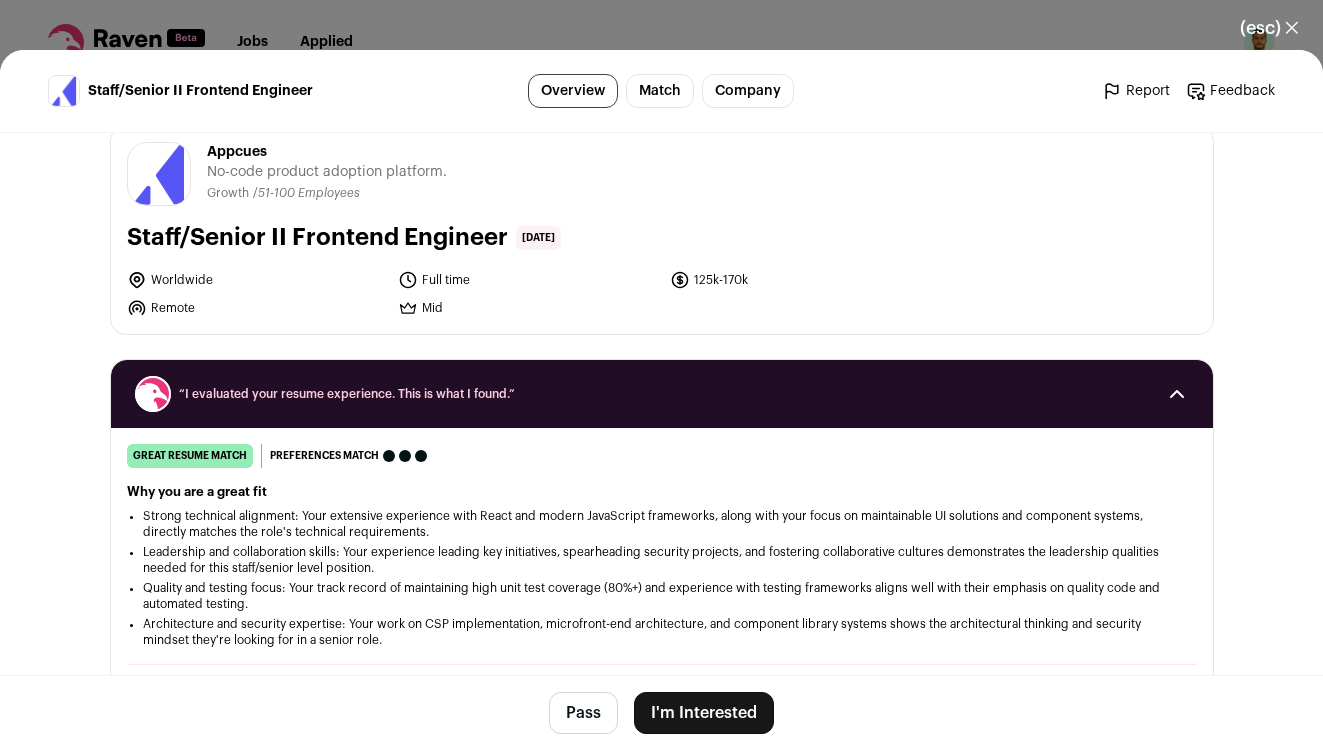 click on "(esc) ✕" at bounding box center [1269, 28] 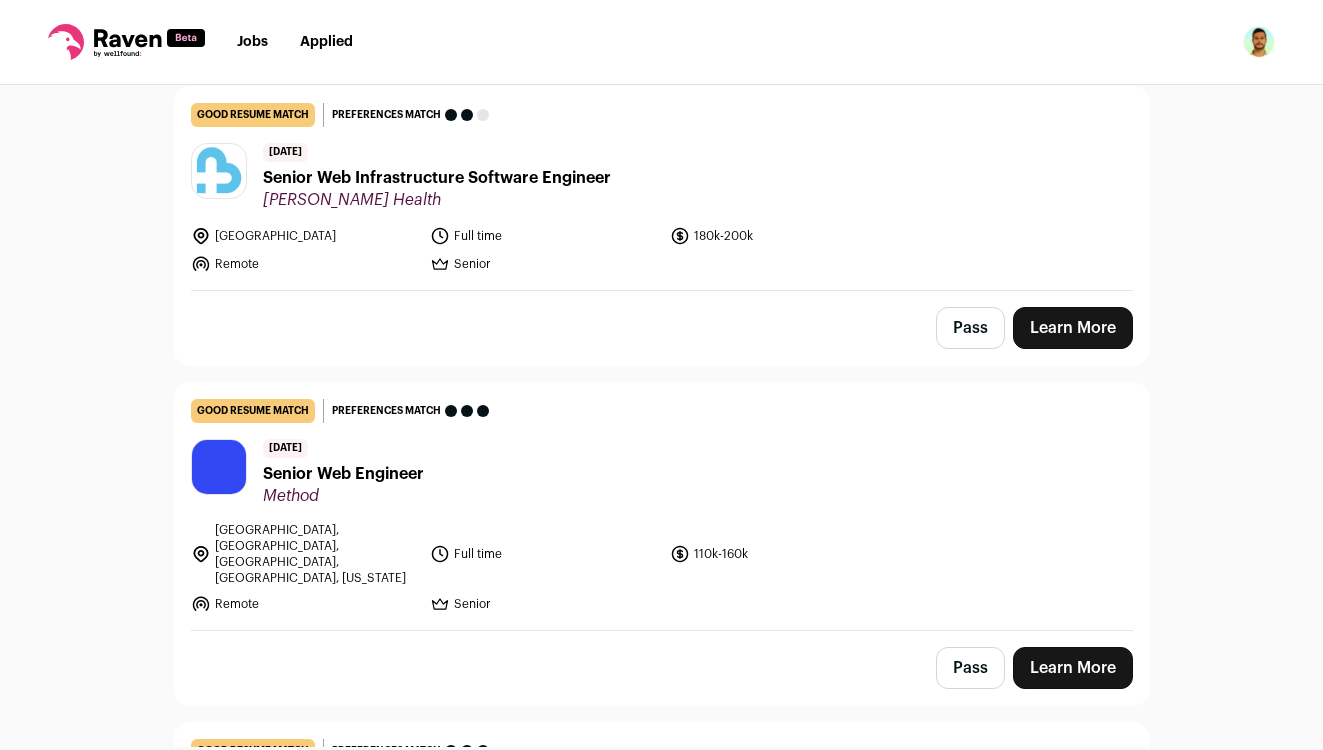 scroll, scrollTop: 2819, scrollLeft: 0, axis: vertical 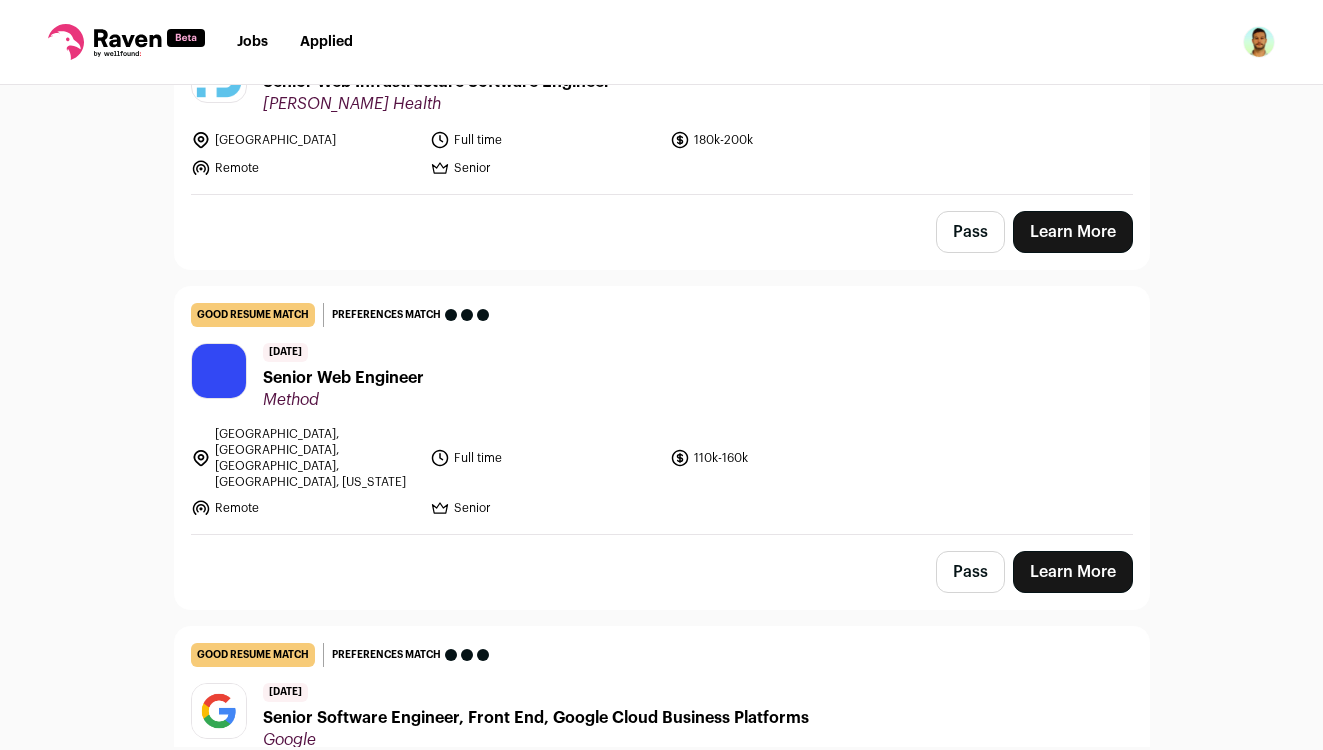 click on "Learn More" at bounding box center [1073, 572] 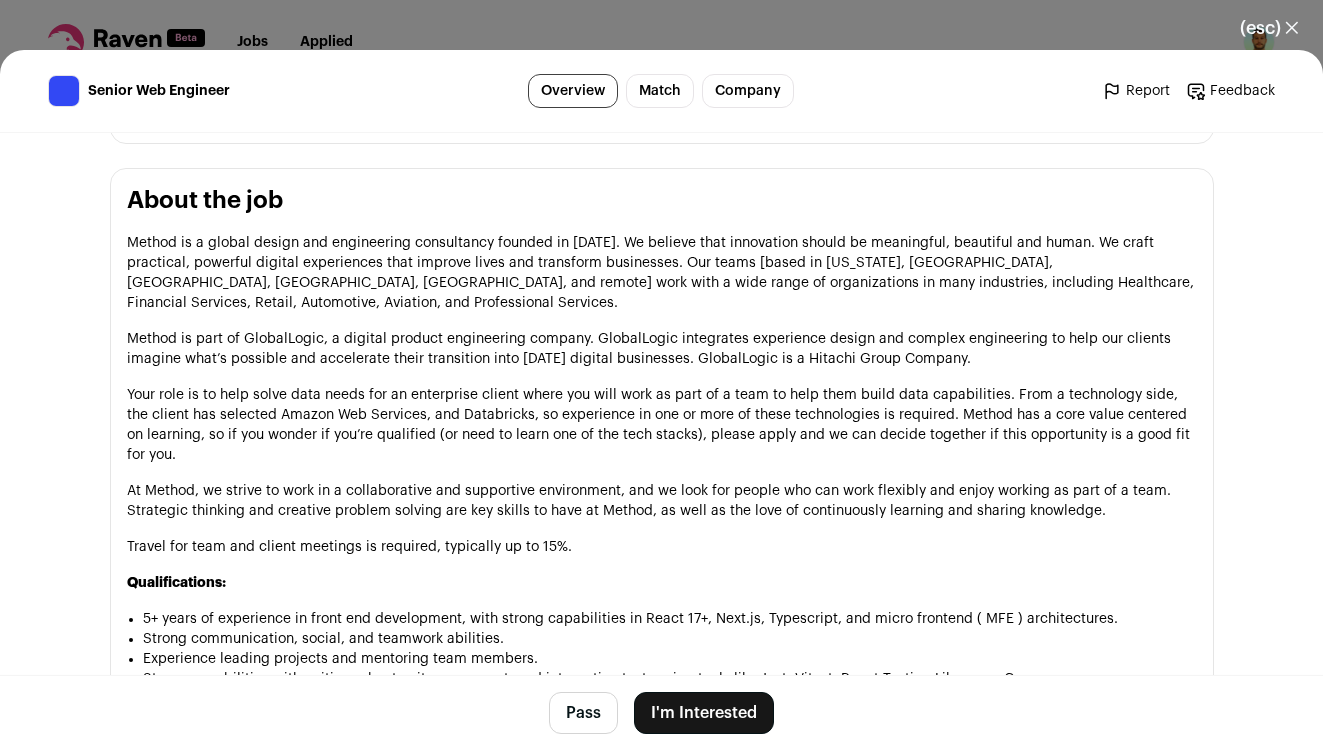 scroll, scrollTop: 1053, scrollLeft: 0, axis: vertical 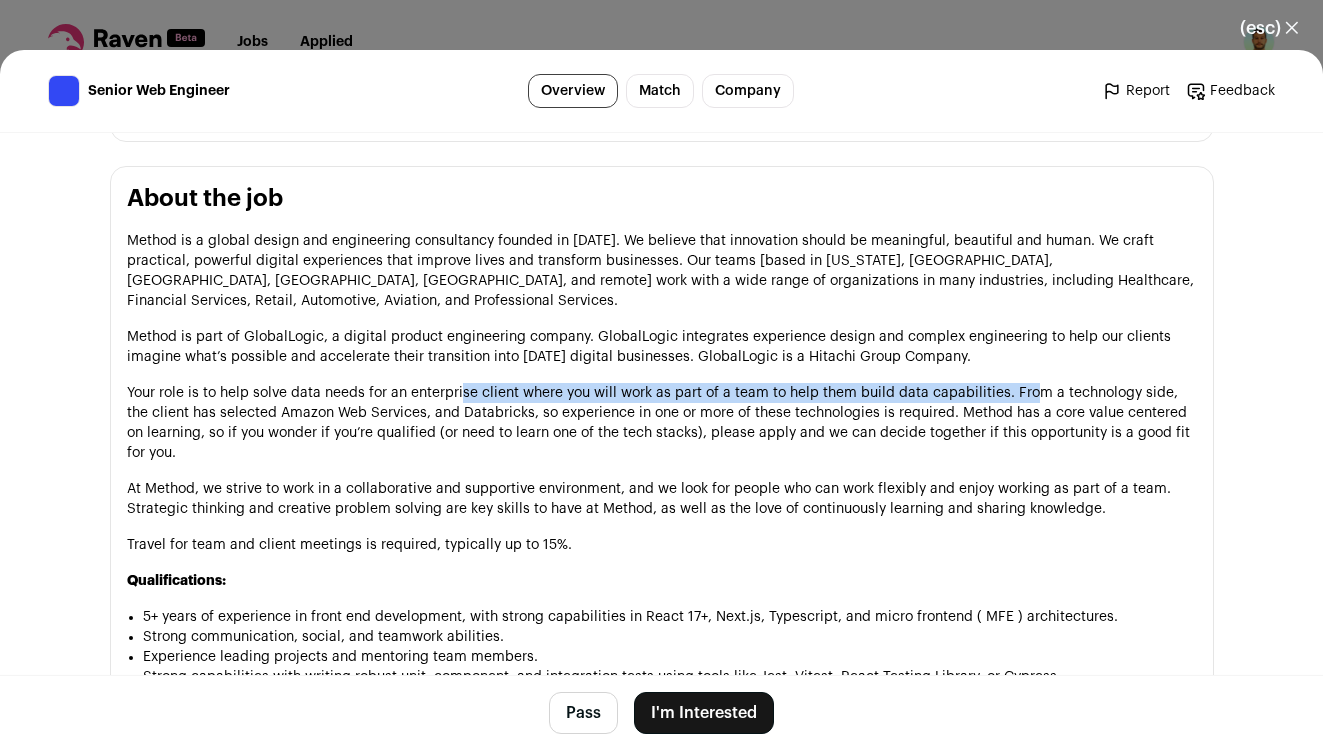 drag, startPoint x: 453, startPoint y: 350, endPoint x: 1045, endPoint y: 351, distance: 592.00085 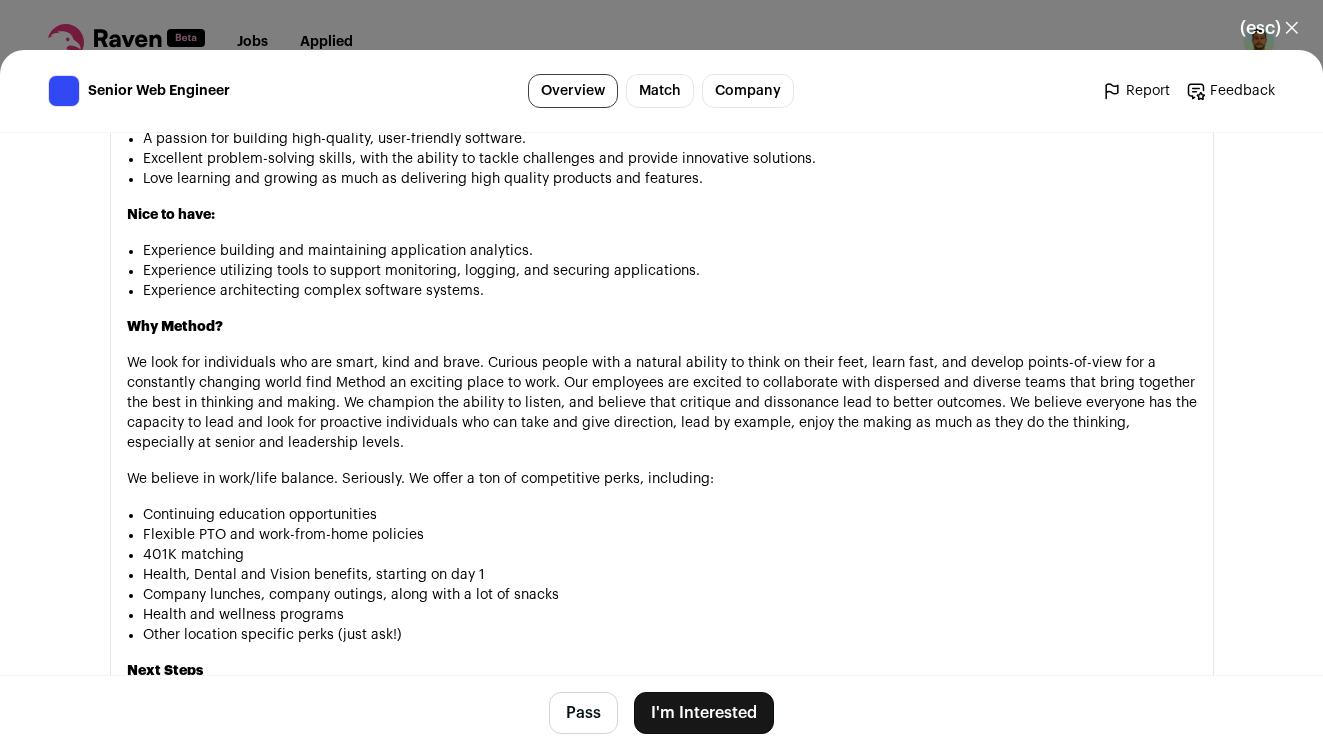 scroll, scrollTop: 1782, scrollLeft: 0, axis: vertical 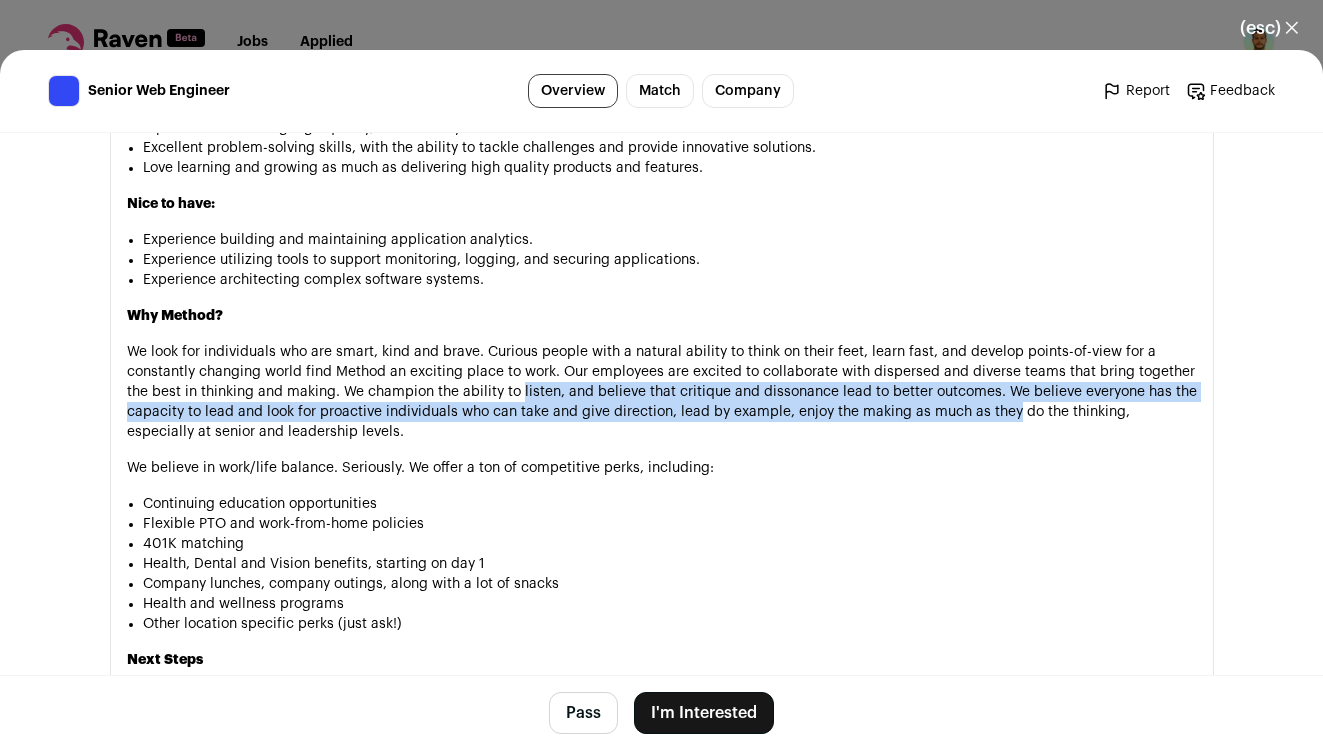 drag, startPoint x: 520, startPoint y: 353, endPoint x: 983, endPoint y: 387, distance: 464.2467 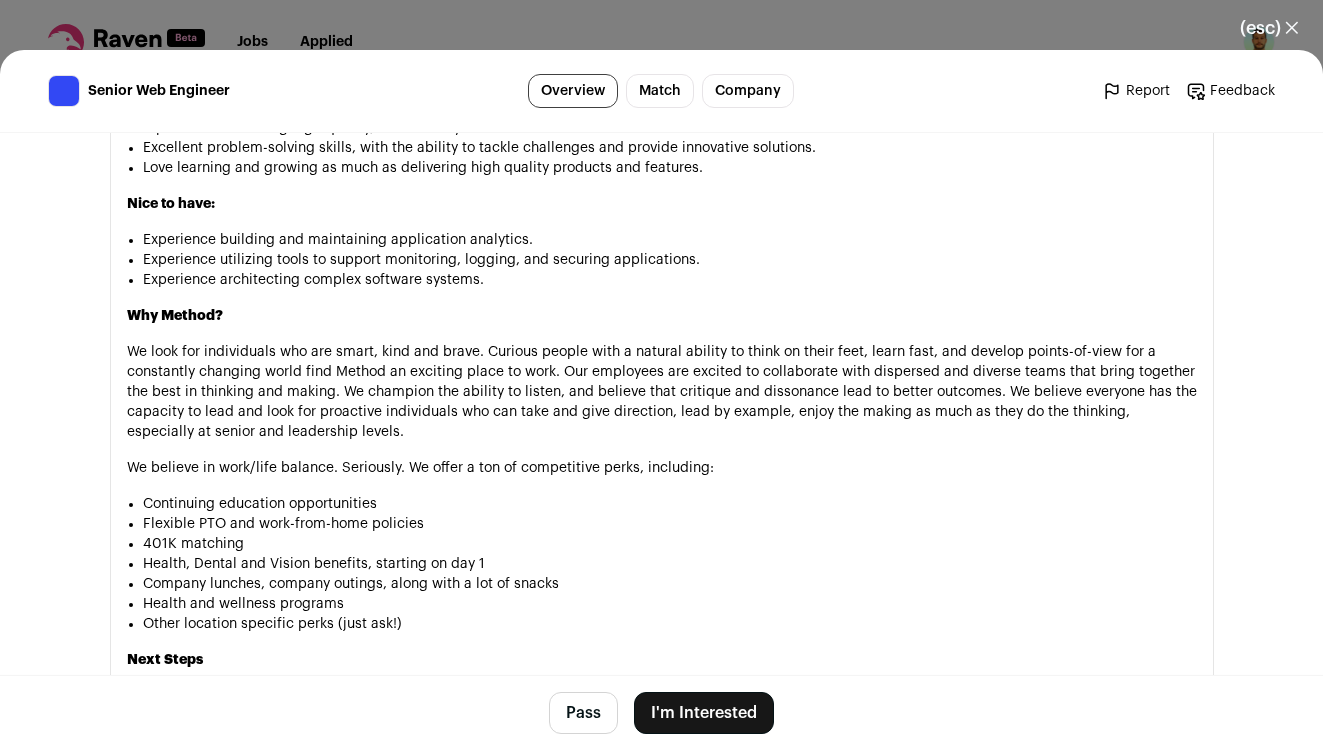 click on "We look for individuals who are smart, kind and brave. Curious people with a natural ability to think on their feet, learn fast, and develop points-of-view for a constantly changing world find Method an exciting place to work. Our employees are excited to collaborate with dispersed and diverse teams that bring together the best in thinking and making. We champion the ability to listen, and believe that critique and dissonance lead to better outcomes. We believe everyone has the capacity to lead and look for proactive individuals who can take and give direction, lead by example, enjoy the making as much as they do the thinking, especially at senior and leadership levels." at bounding box center (662, 392) 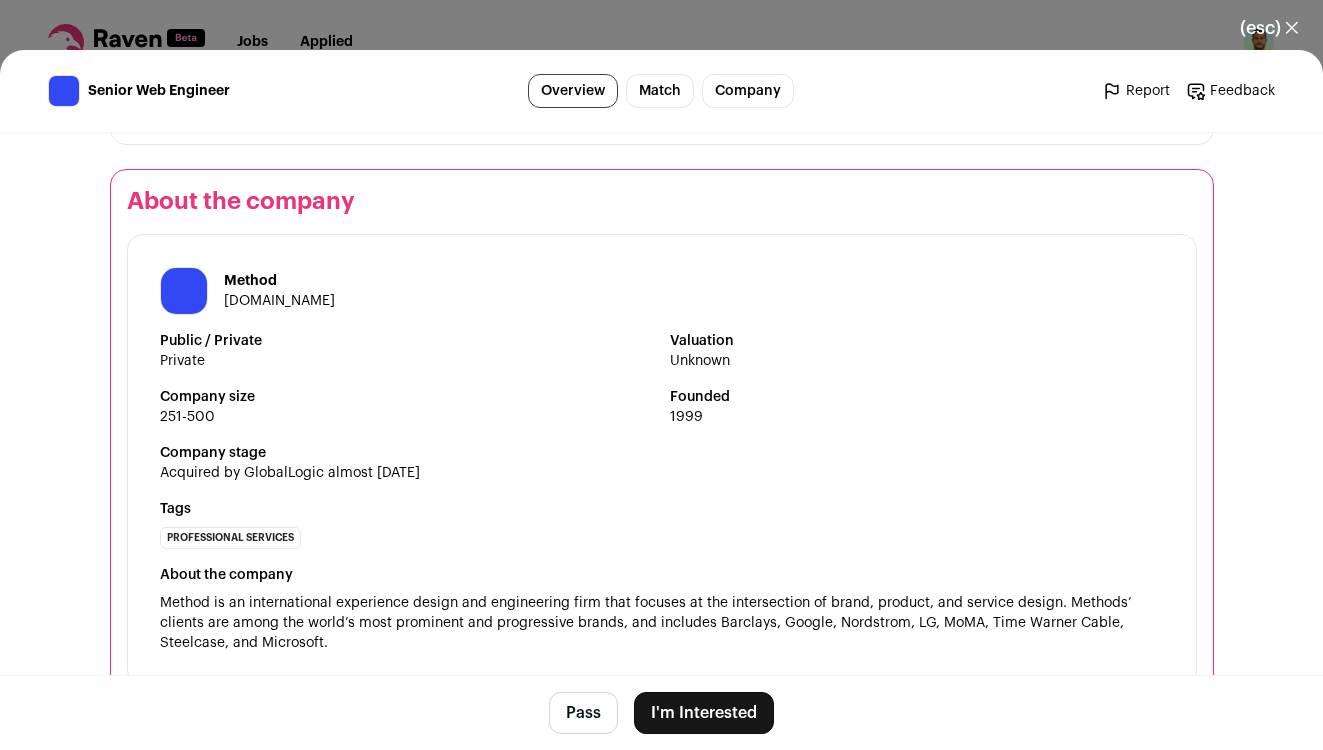 scroll, scrollTop: 2685, scrollLeft: 0, axis: vertical 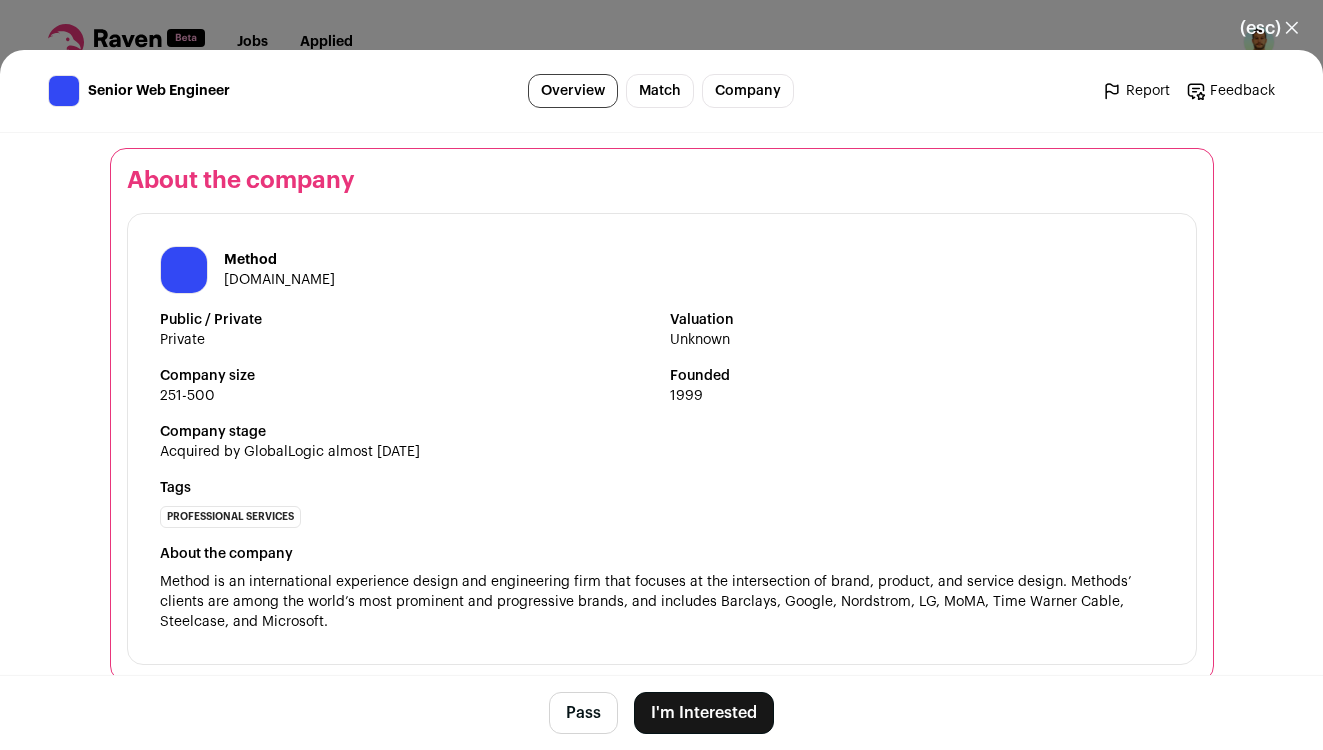 click on "I'm Interested" at bounding box center (704, 713) 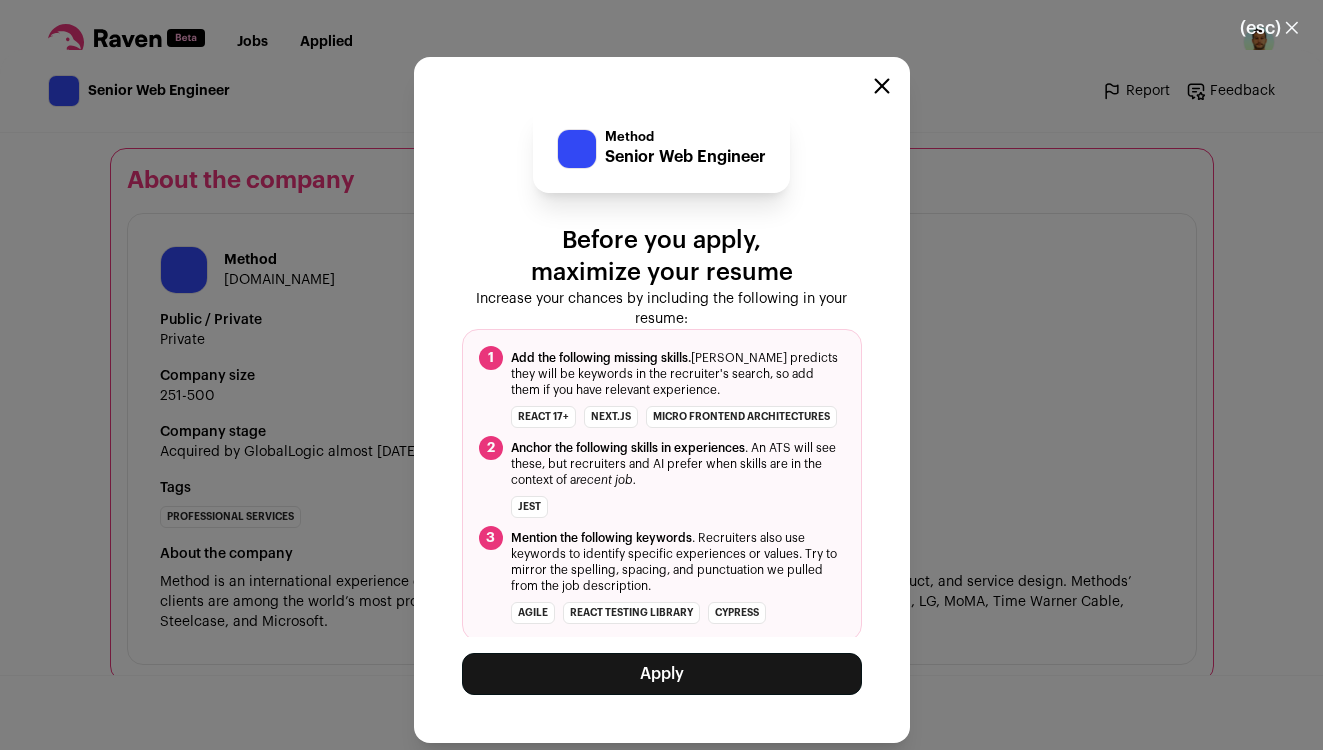 click on "Apply" at bounding box center (662, 674) 